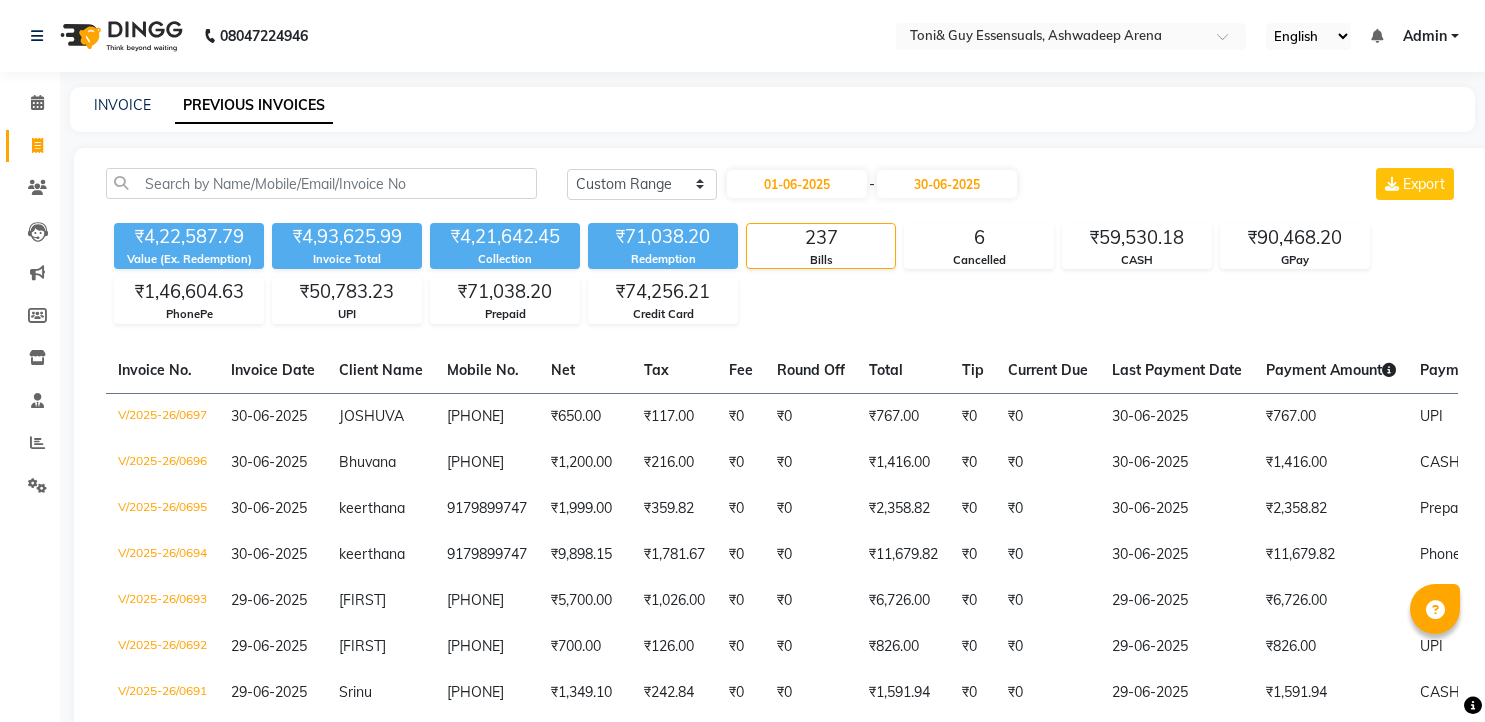 select on "range" 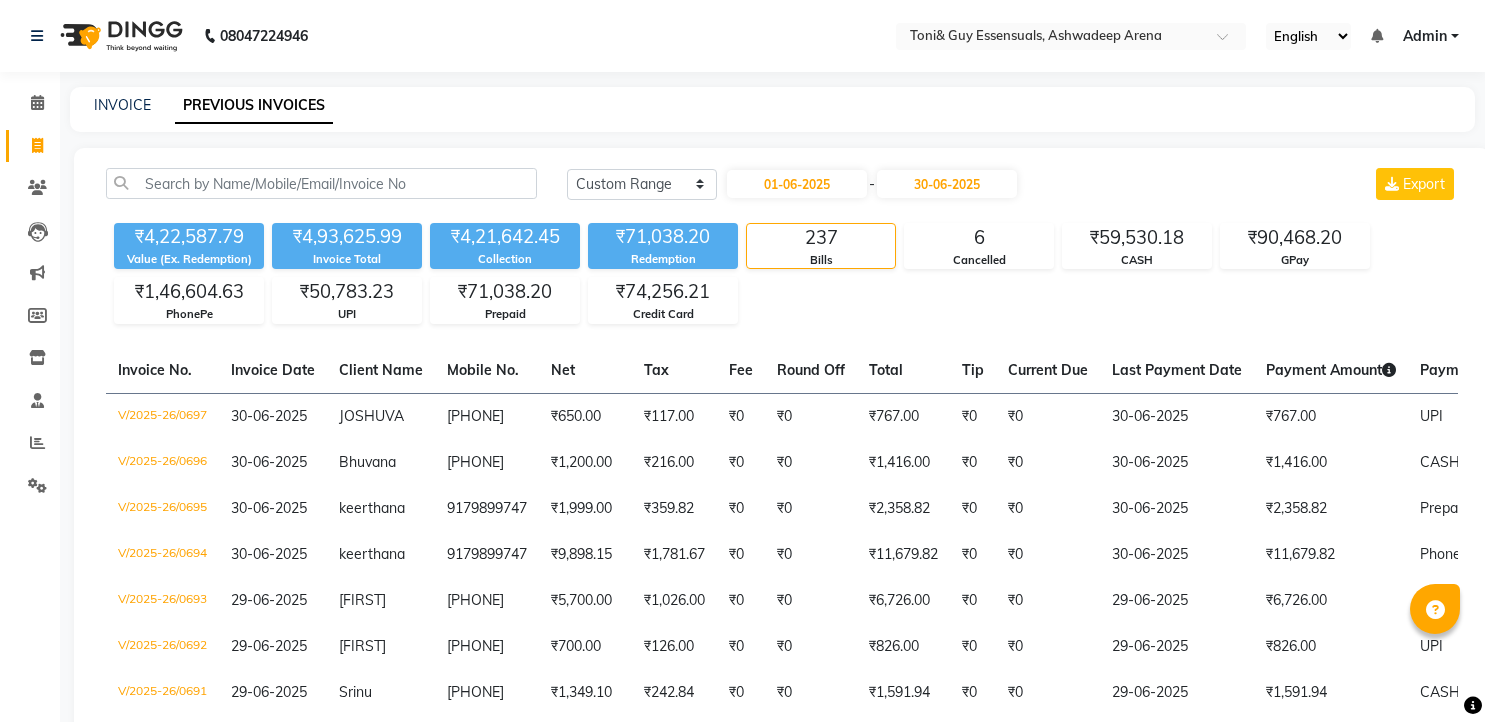 scroll, scrollTop: 2893, scrollLeft: 0, axis: vertical 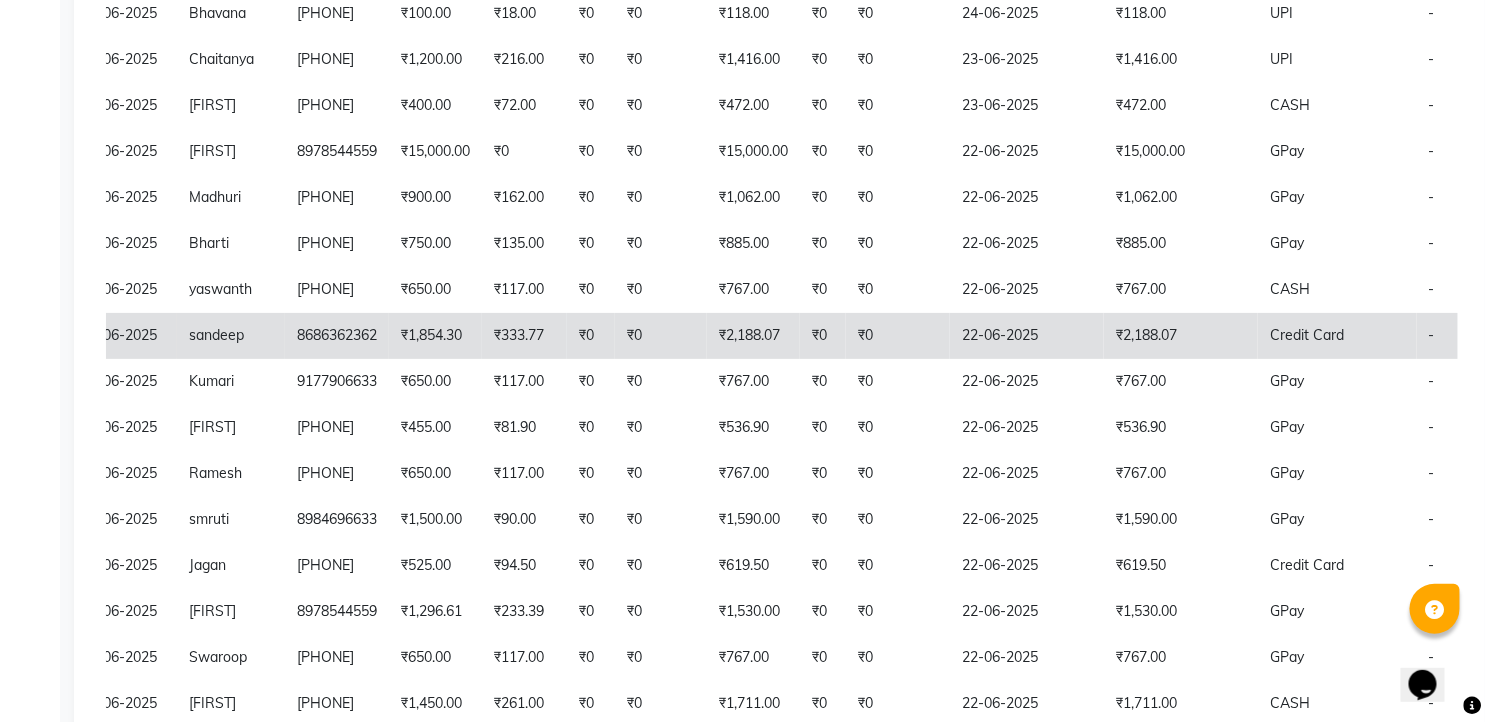 click on "₹2,188.07" 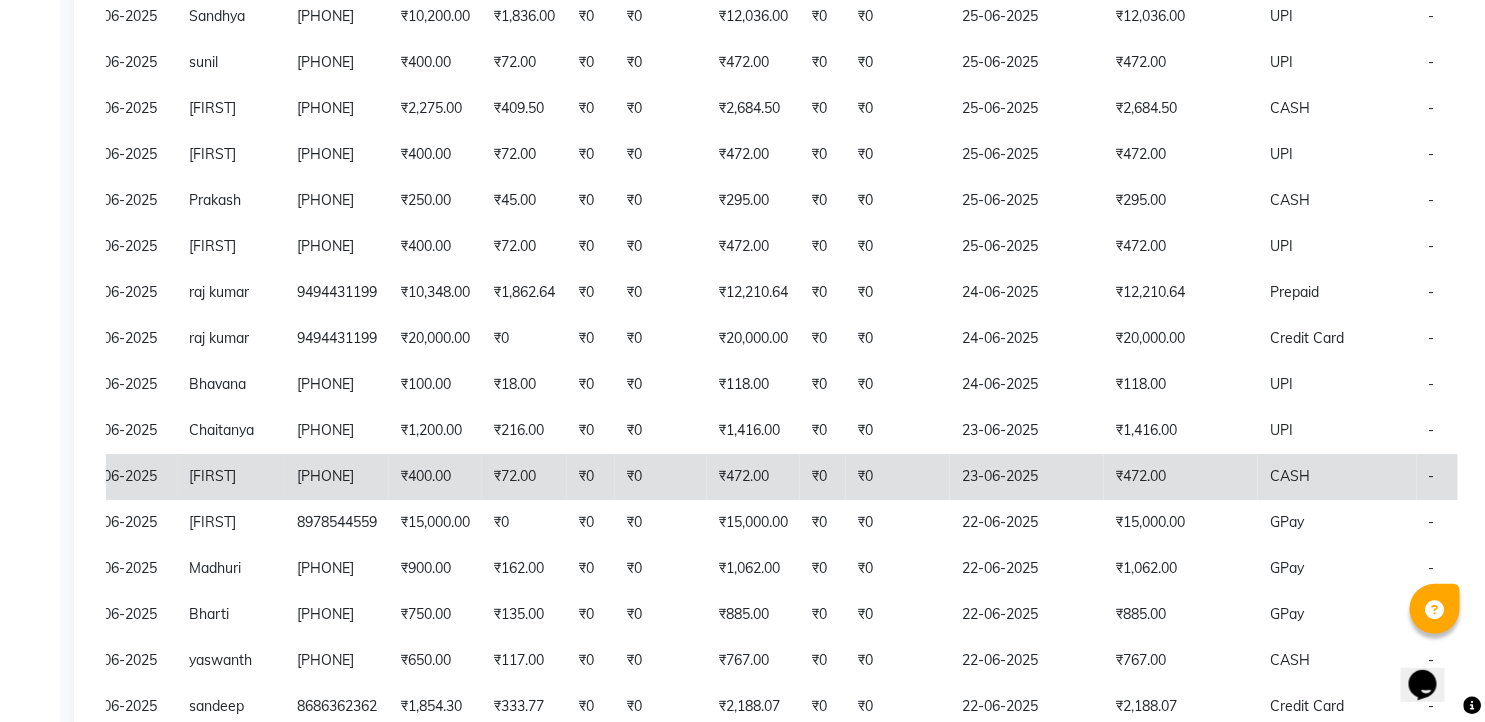 scroll, scrollTop: 2337, scrollLeft: 0, axis: vertical 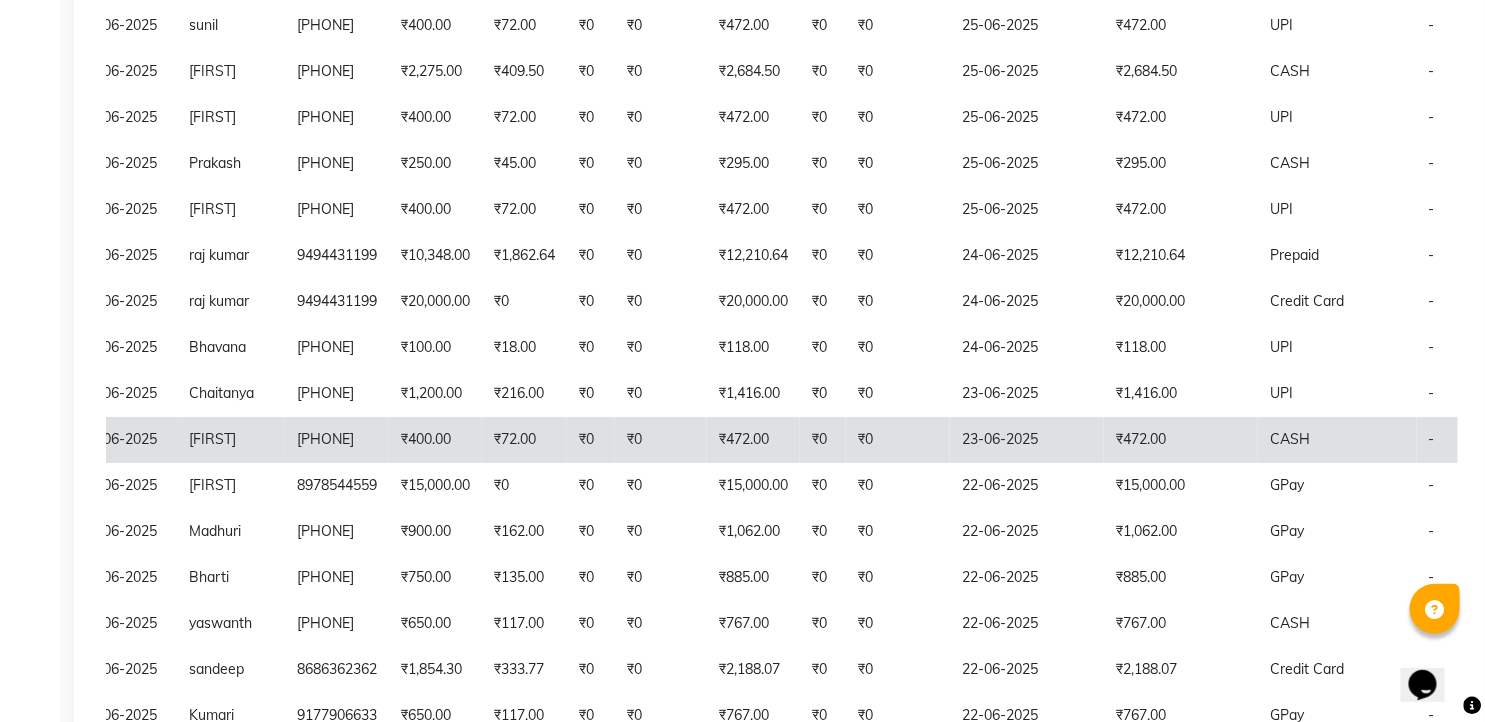 click on "₹0" 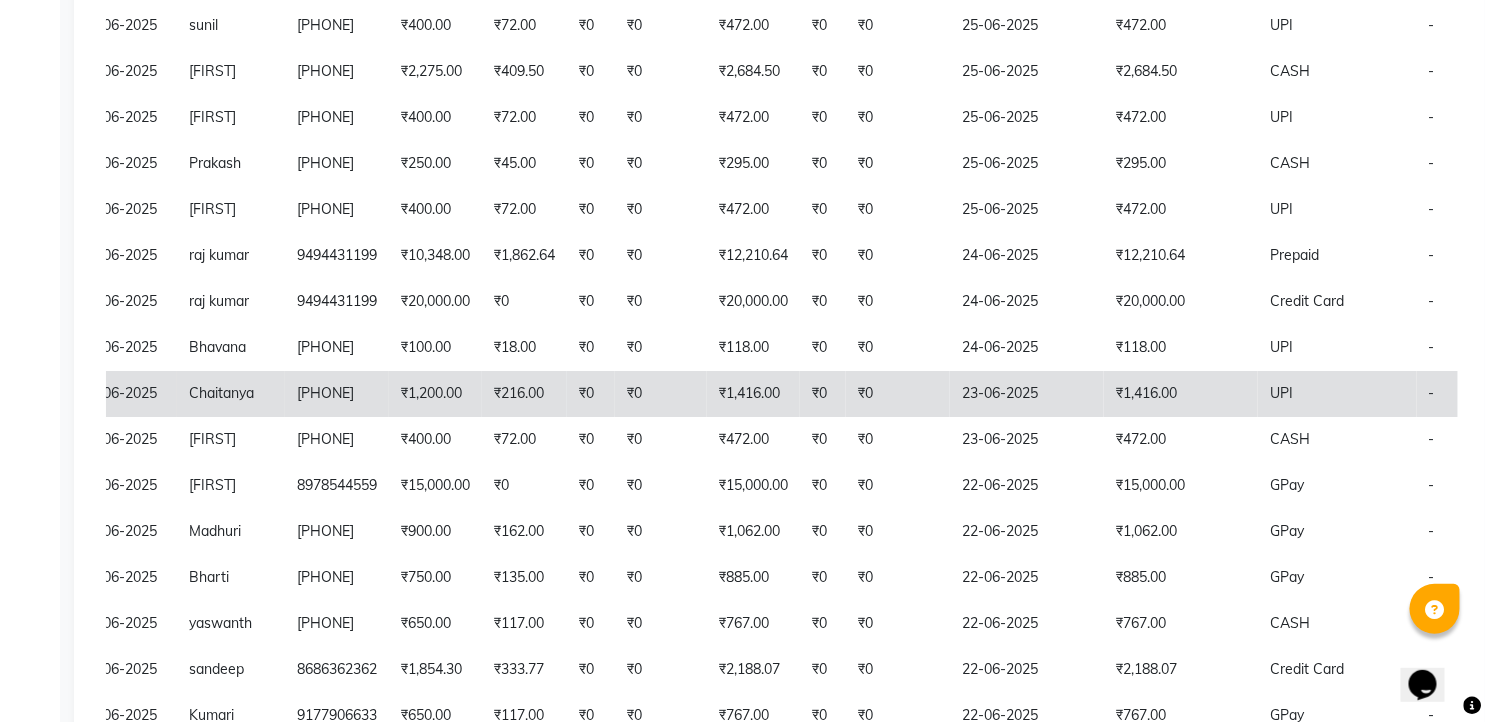 click on "₹0" 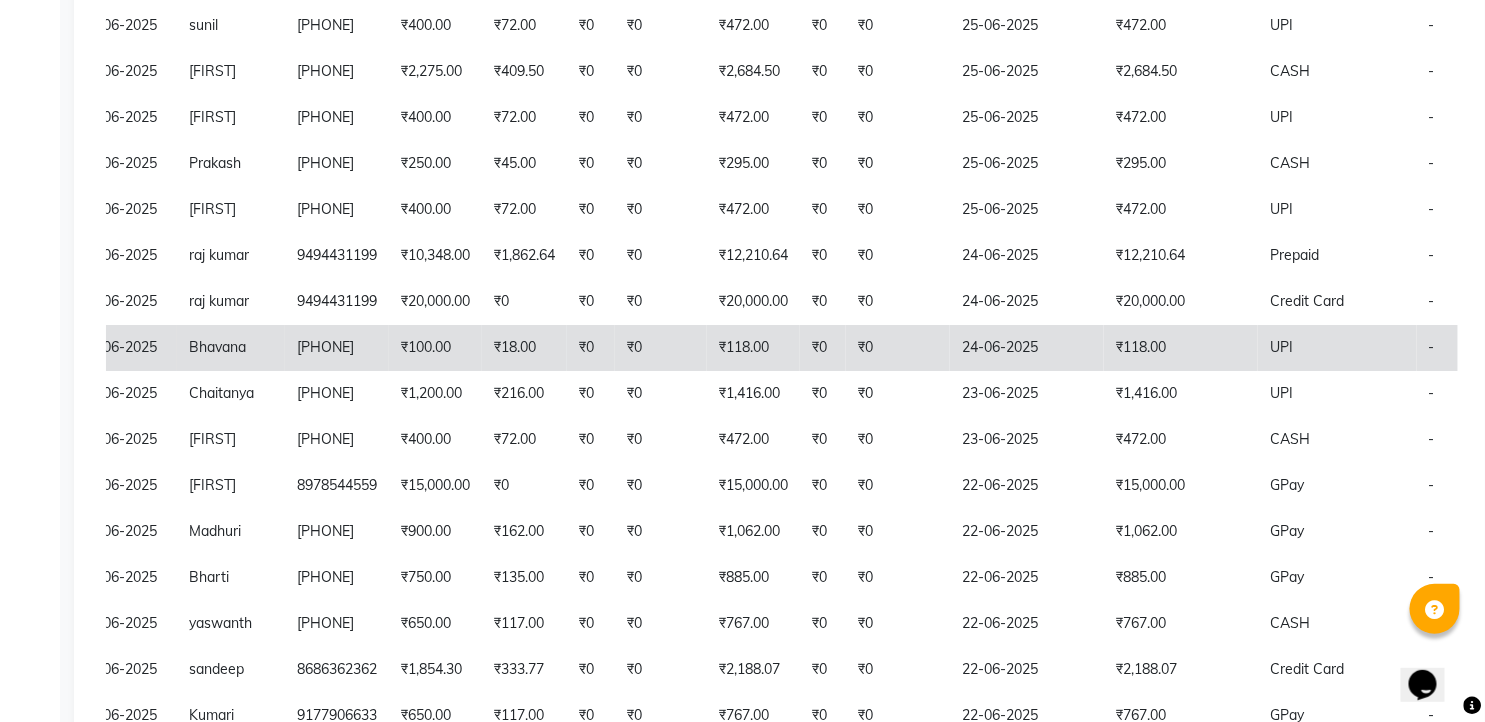 click on "₹0" 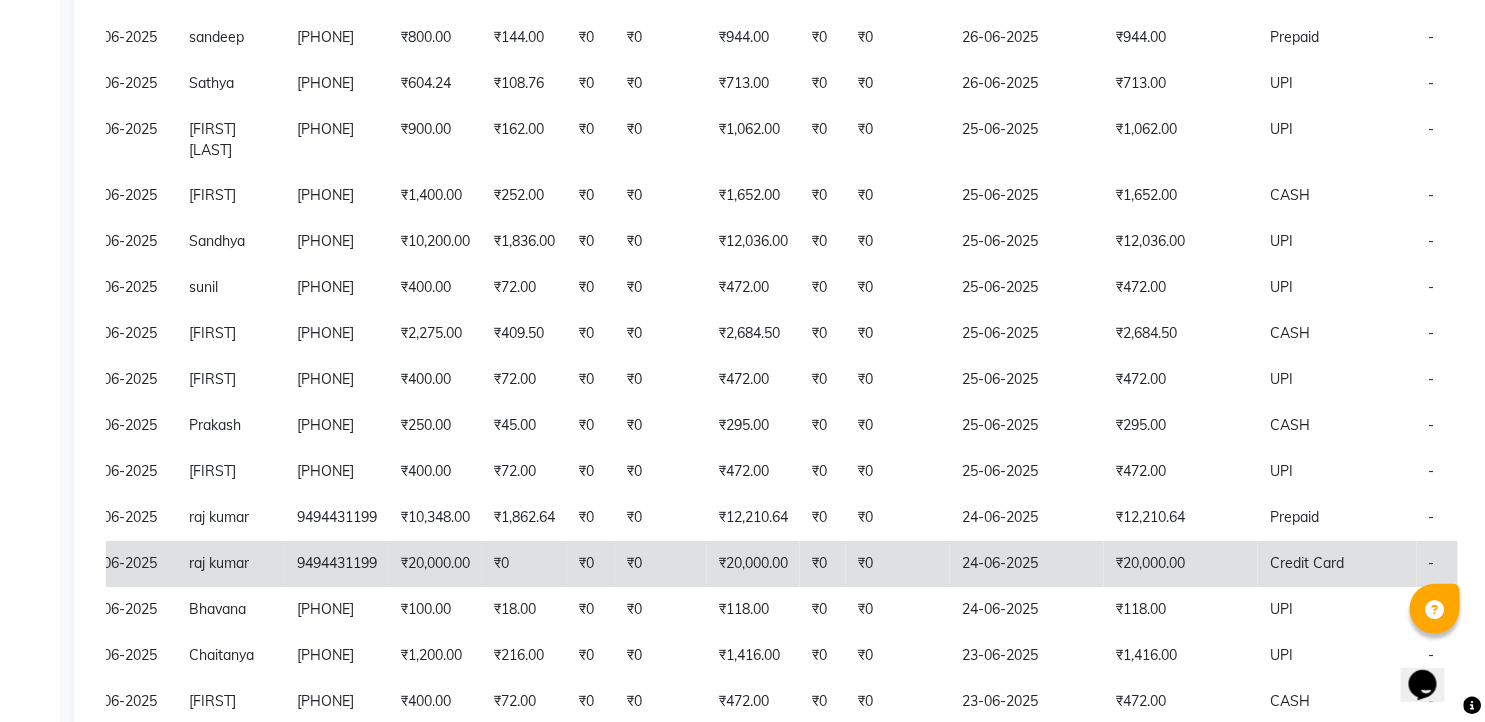 scroll, scrollTop: 2115, scrollLeft: 0, axis: vertical 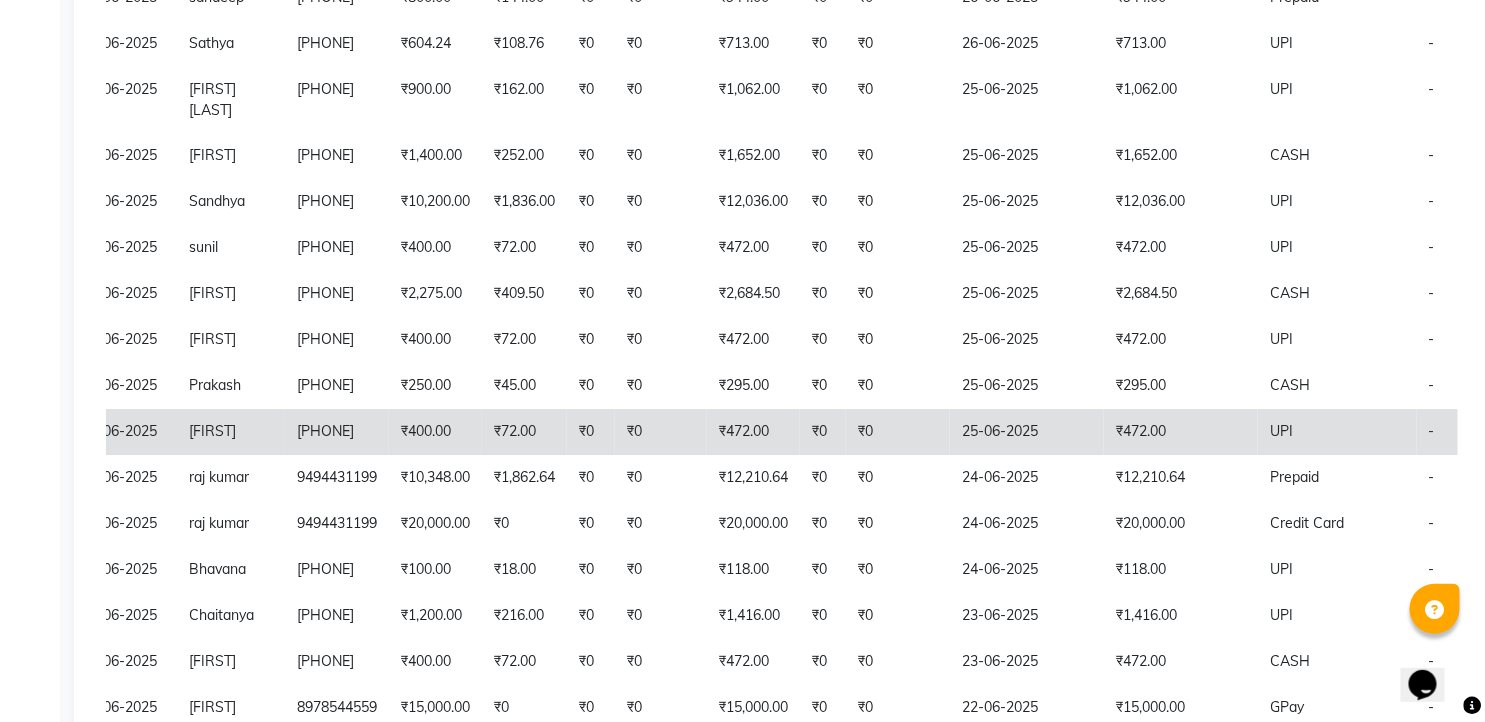 click on "25-06-2025" 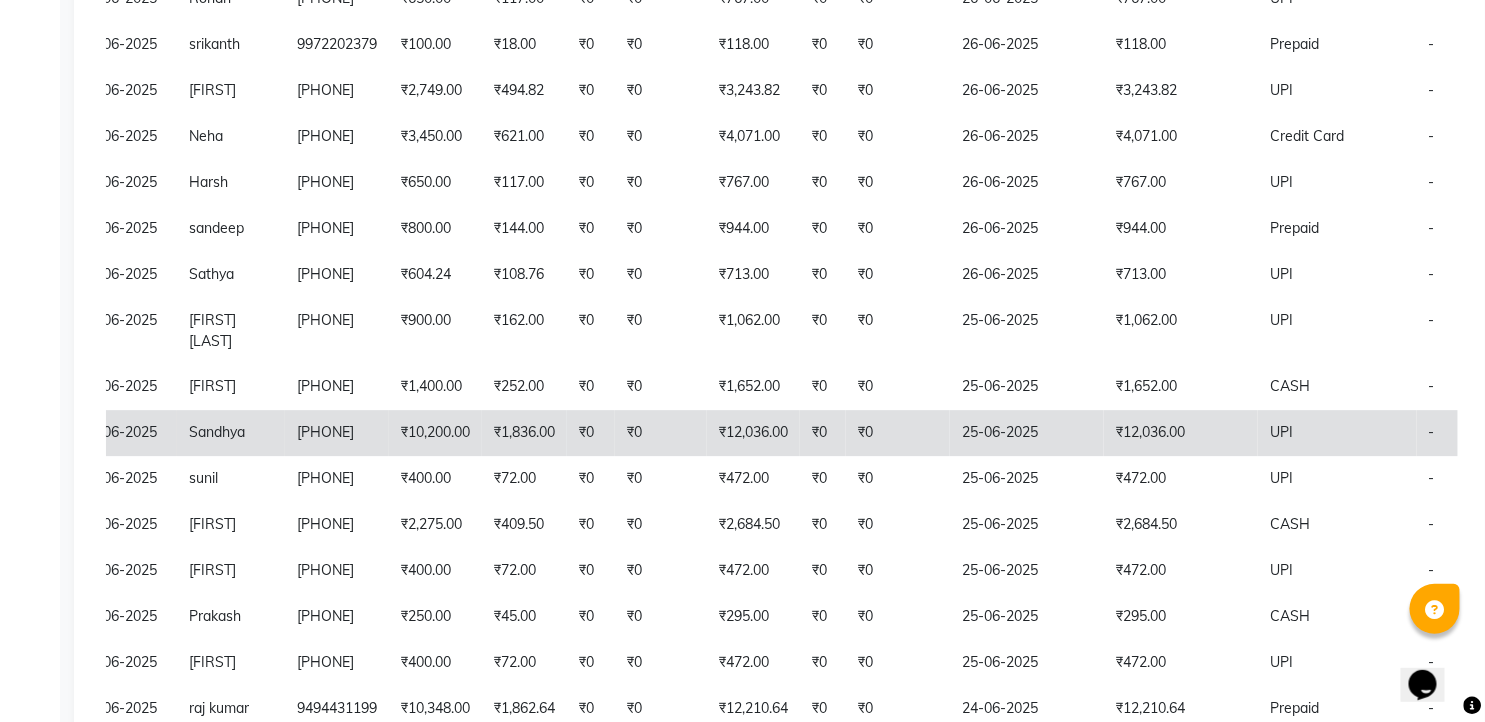 scroll, scrollTop: 1893, scrollLeft: 0, axis: vertical 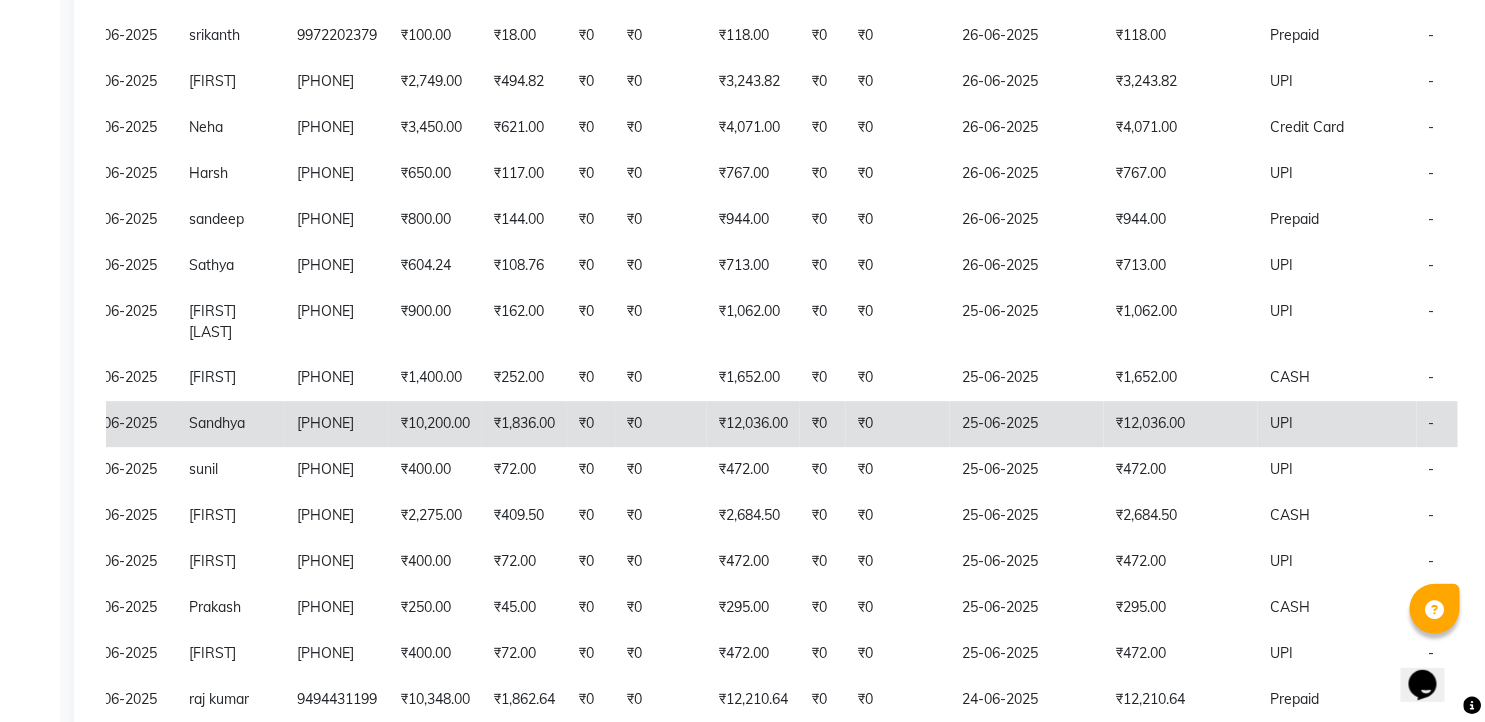 click on "₹0" 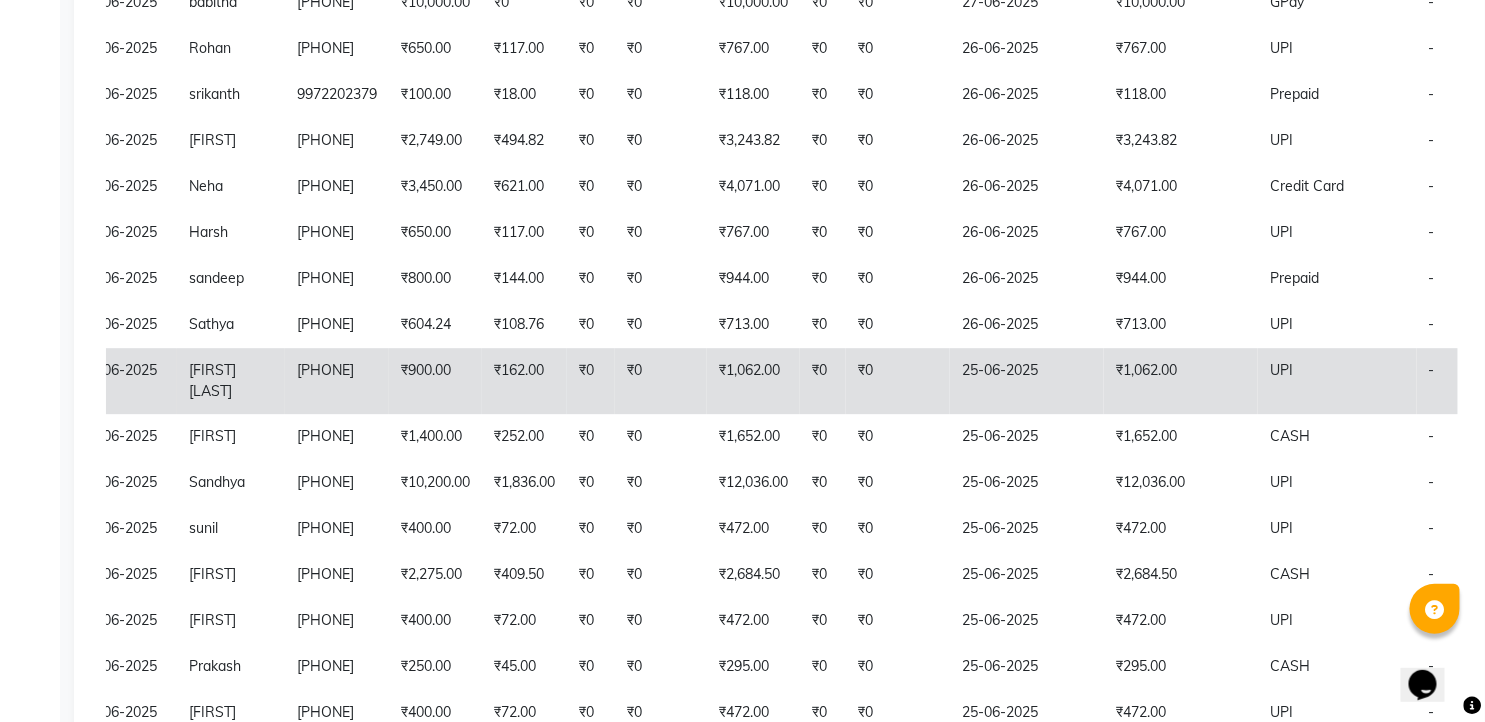 scroll, scrollTop: 1782, scrollLeft: 0, axis: vertical 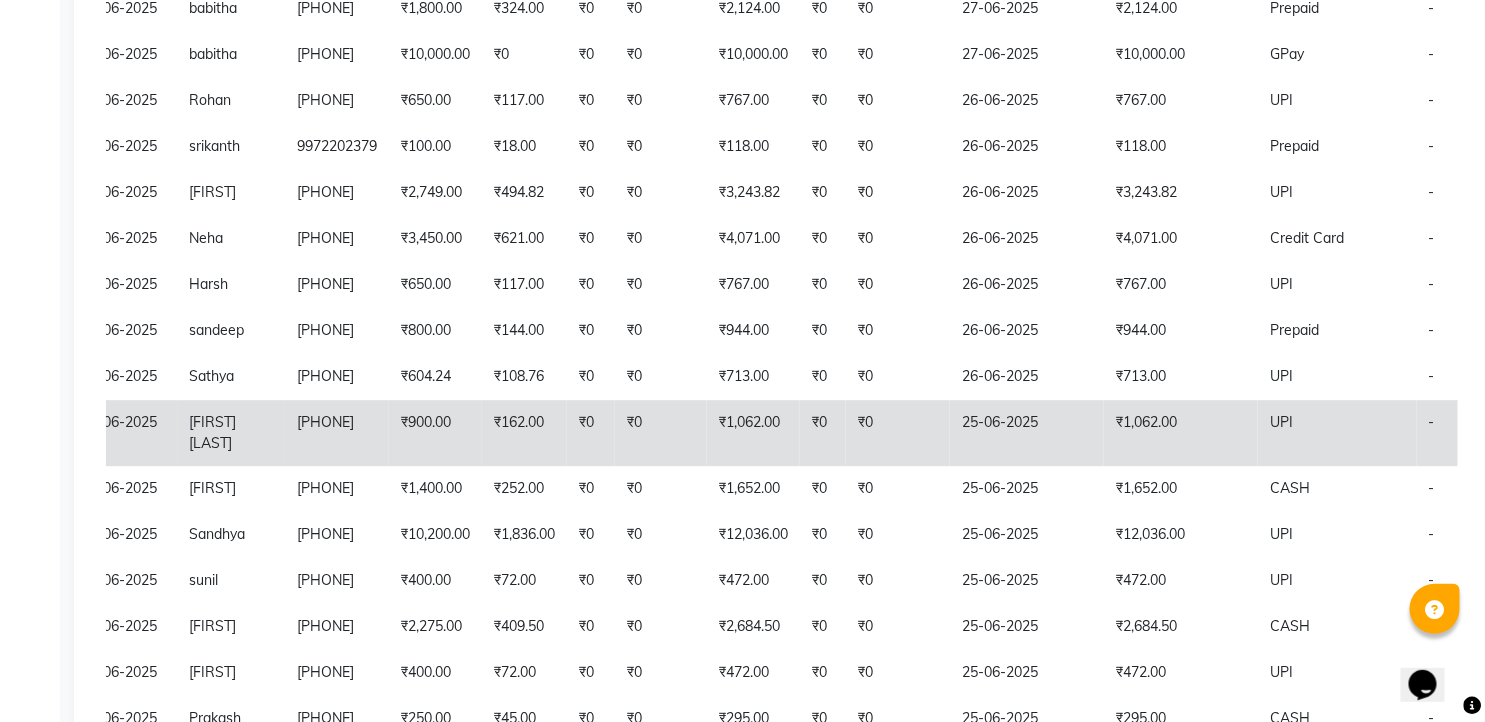 click on "₹1,062.00" 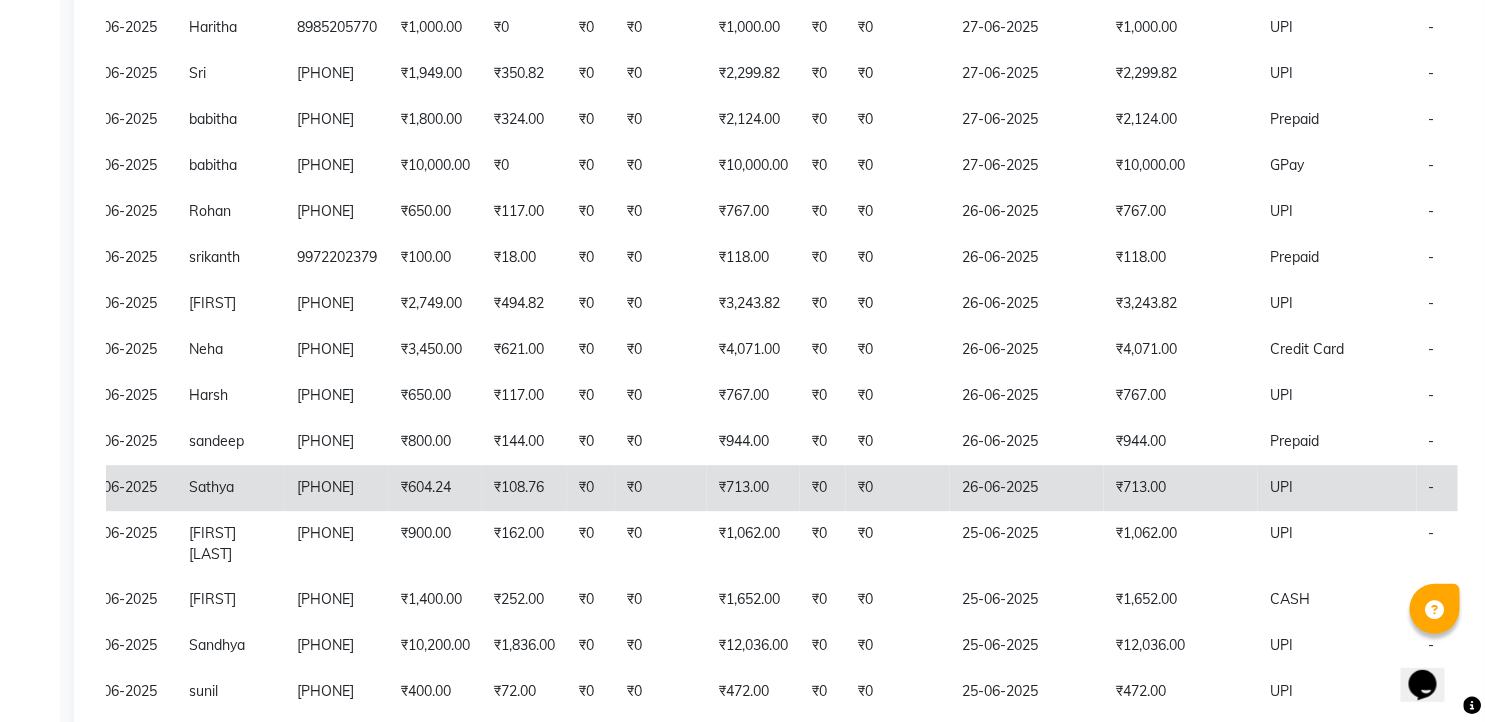 click on "₹0" 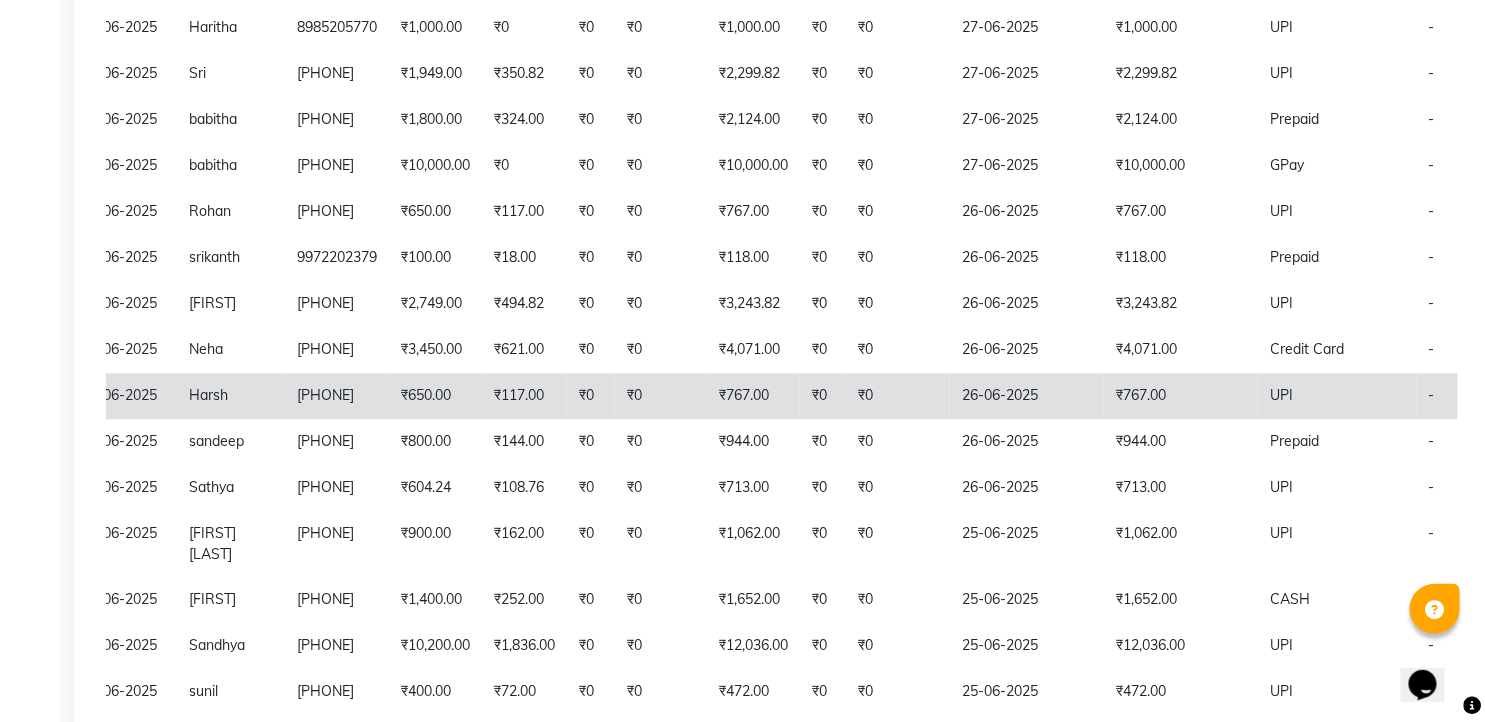 click on "₹767.00" 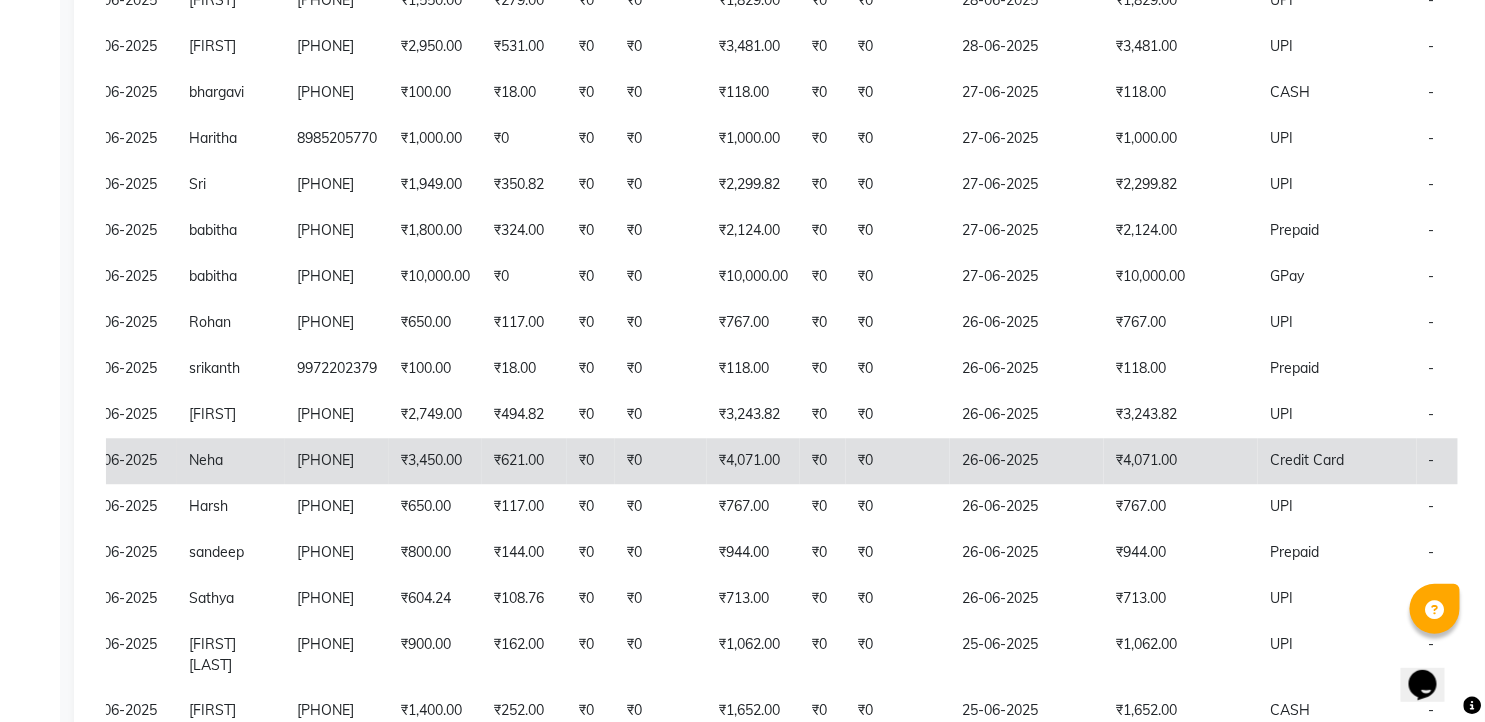 click on "₹0" 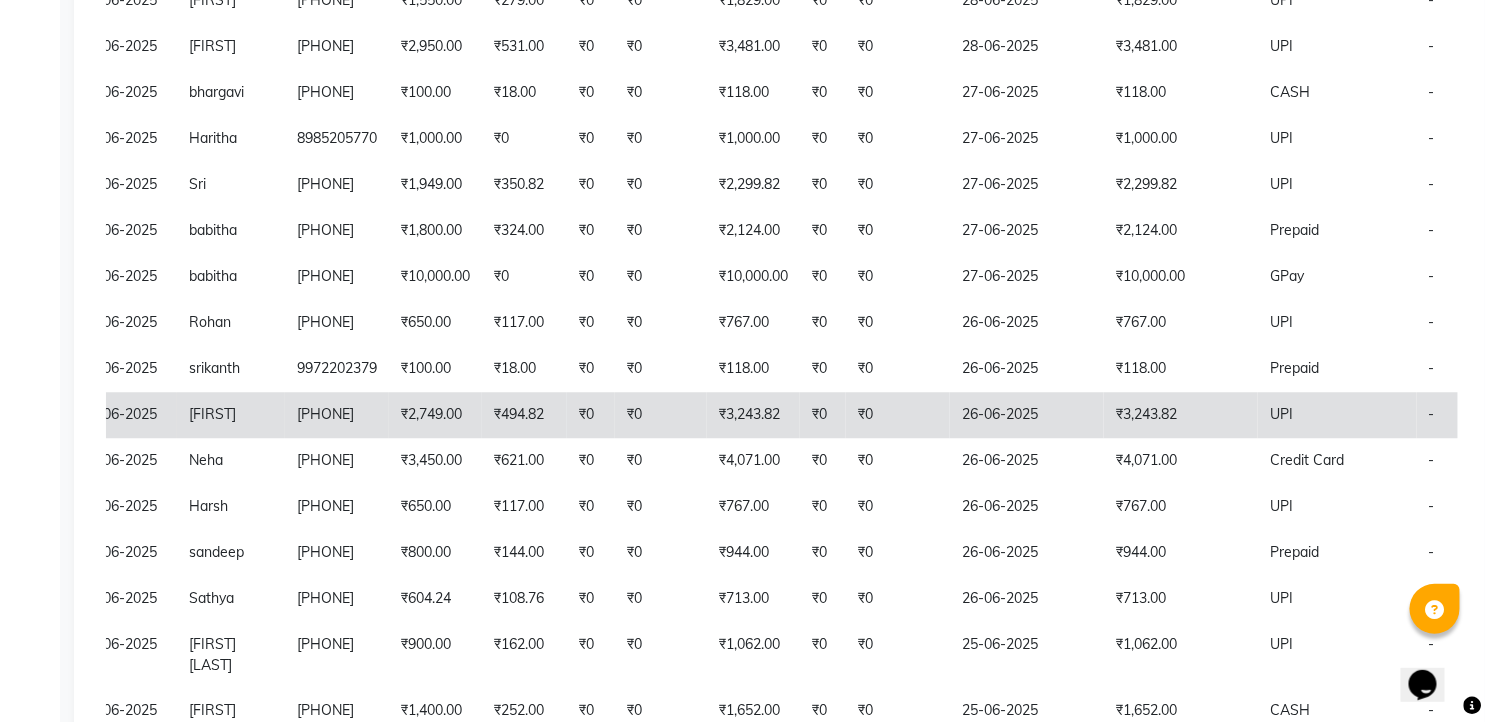 click on "₹494.82" 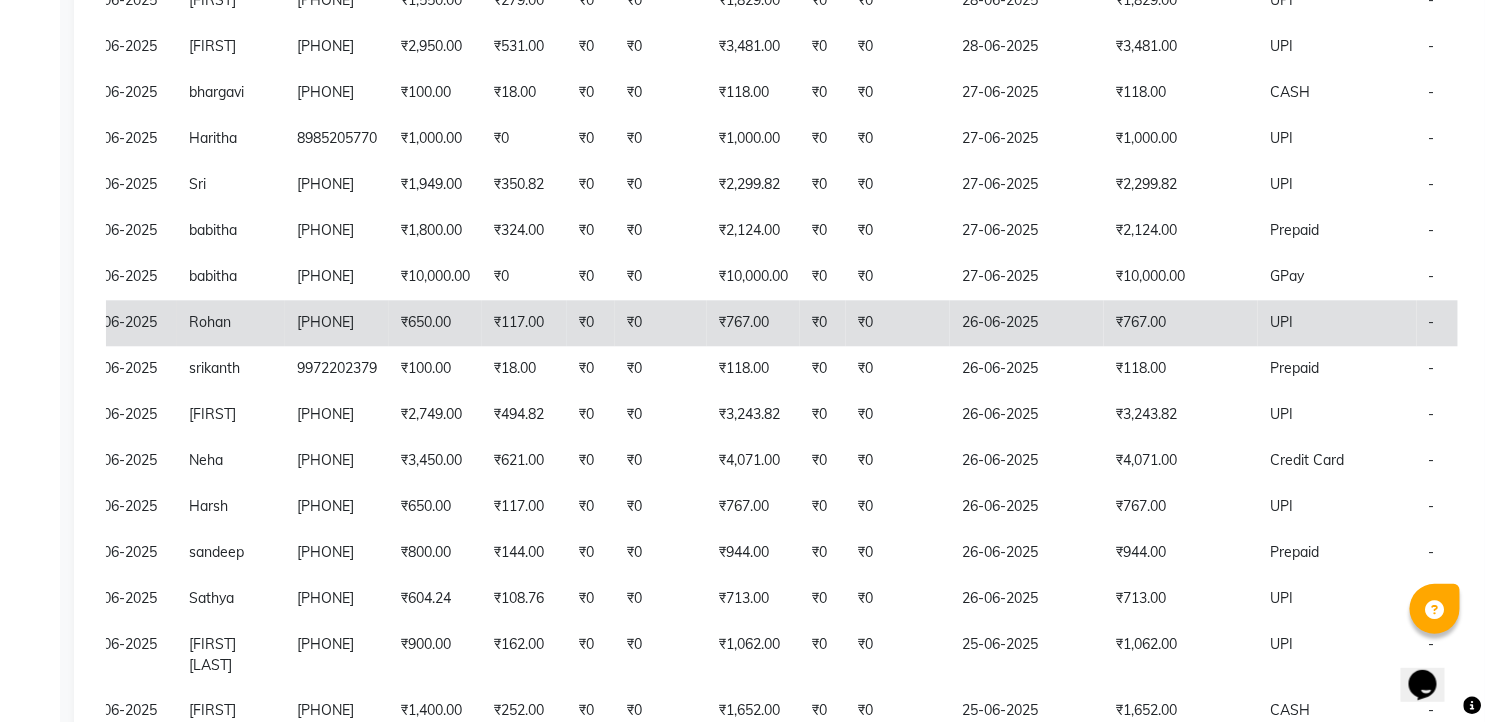 click on "₹117.00" 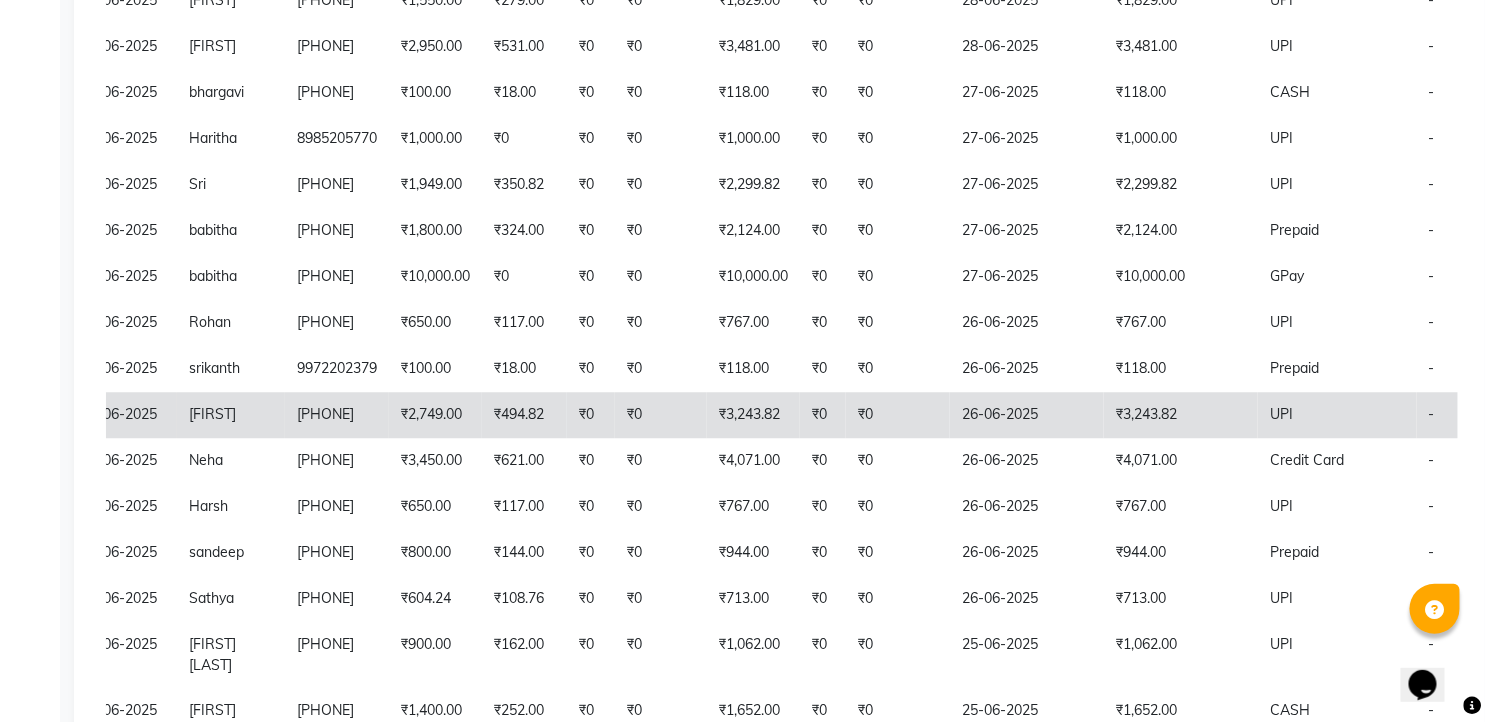 scroll, scrollTop: 1448, scrollLeft: 0, axis: vertical 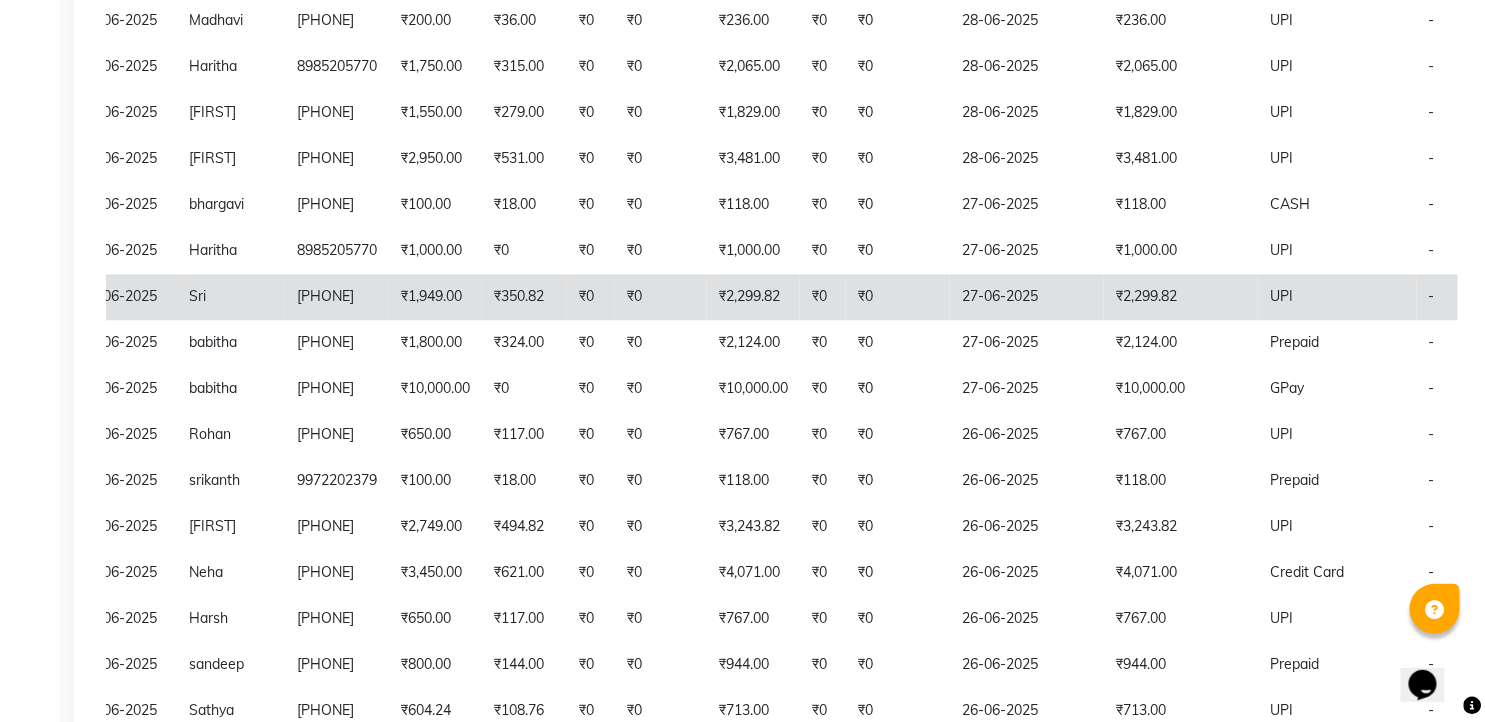 click on "₹0" 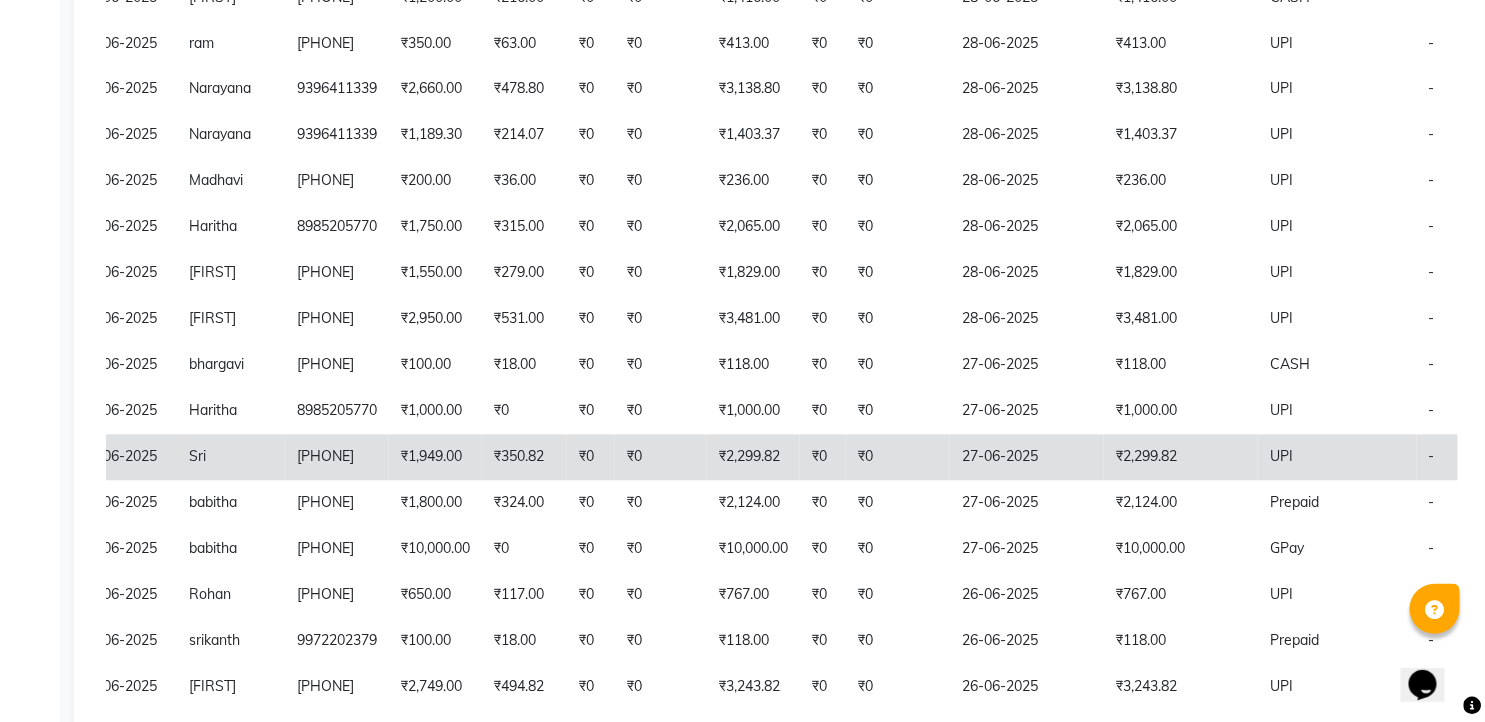 scroll, scrollTop: 1226, scrollLeft: 0, axis: vertical 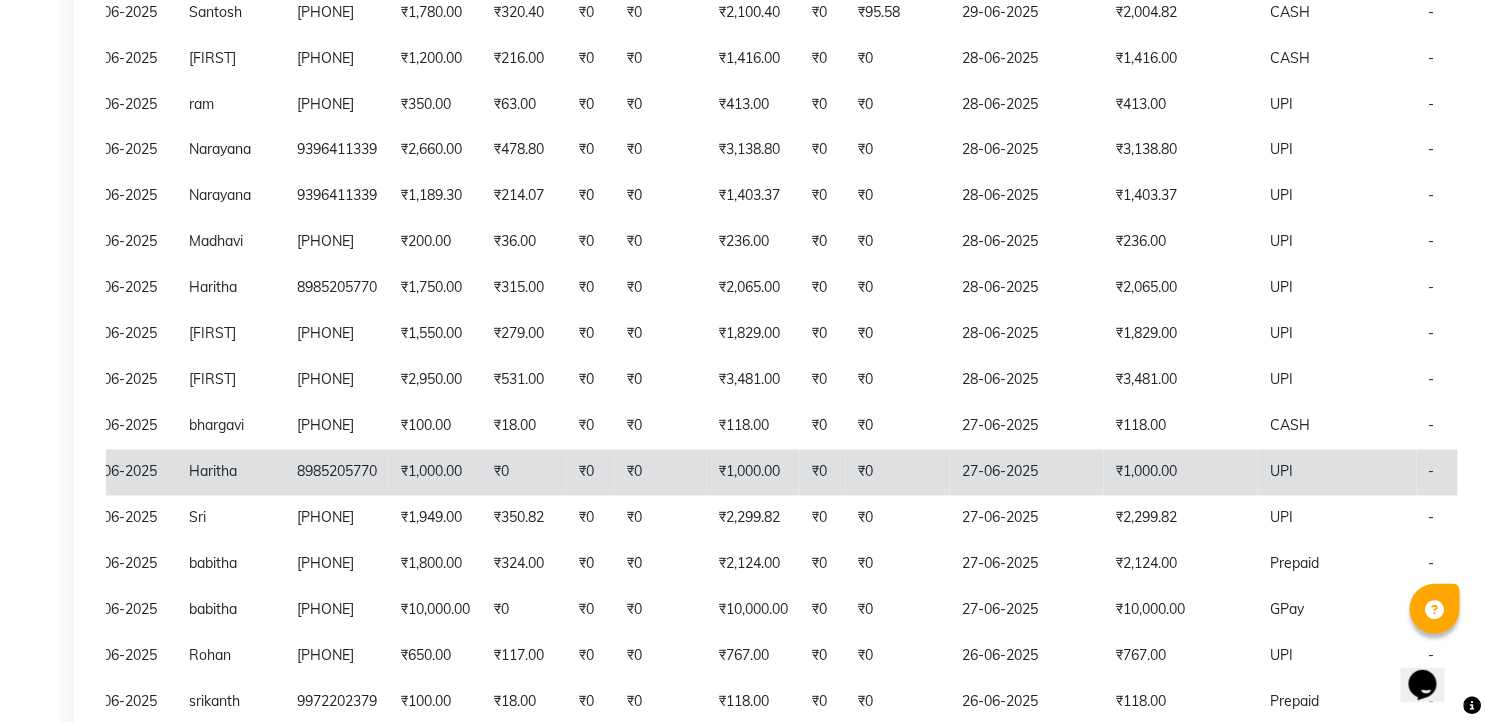 click on "₹0" 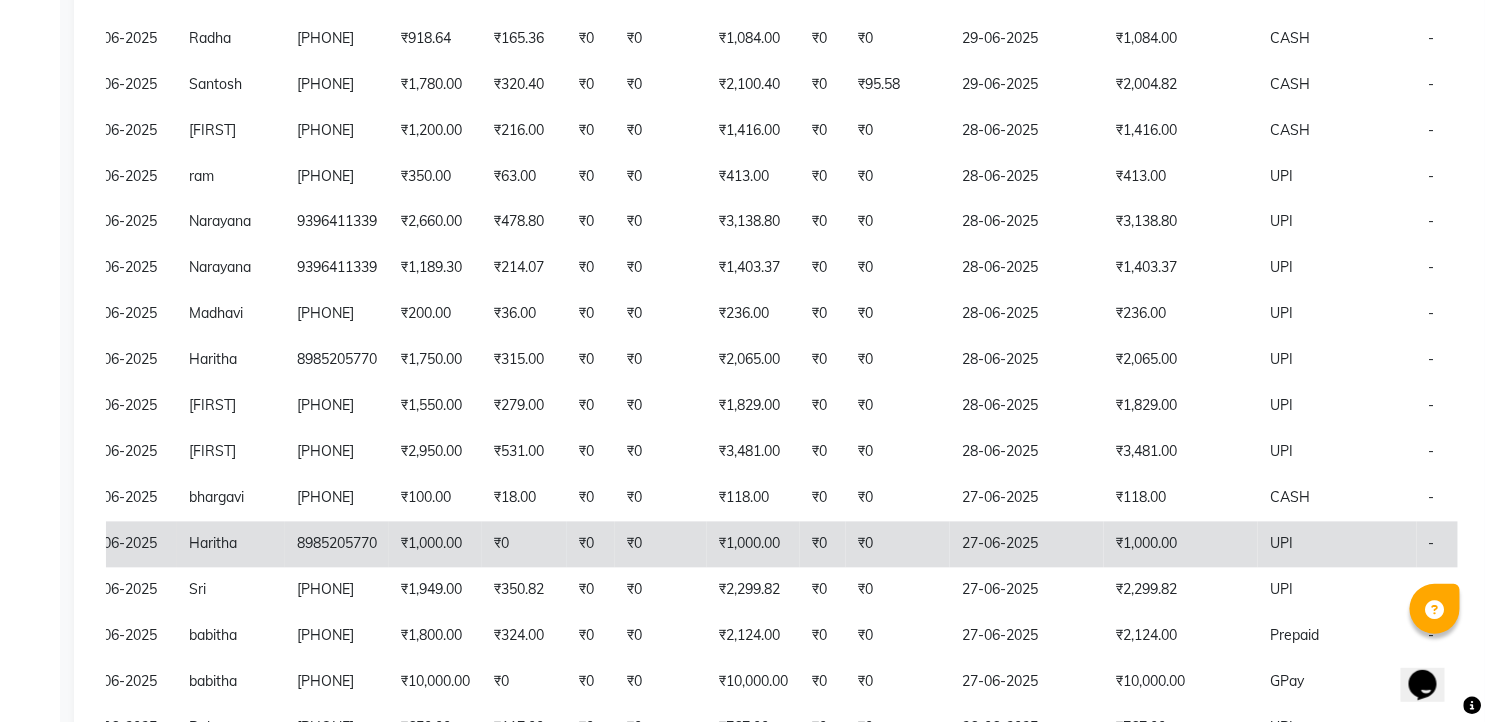 scroll, scrollTop: 1115, scrollLeft: 0, axis: vertical 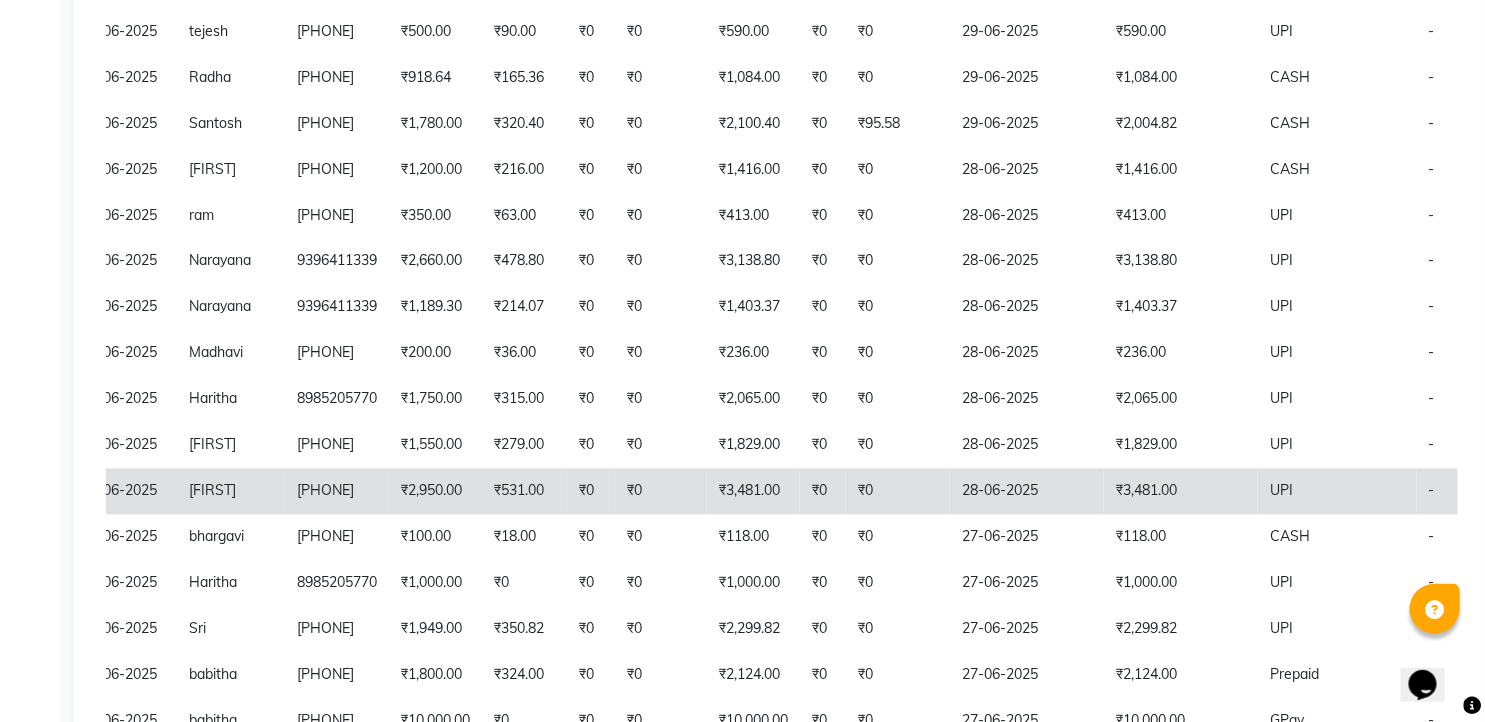 click on "₹0" 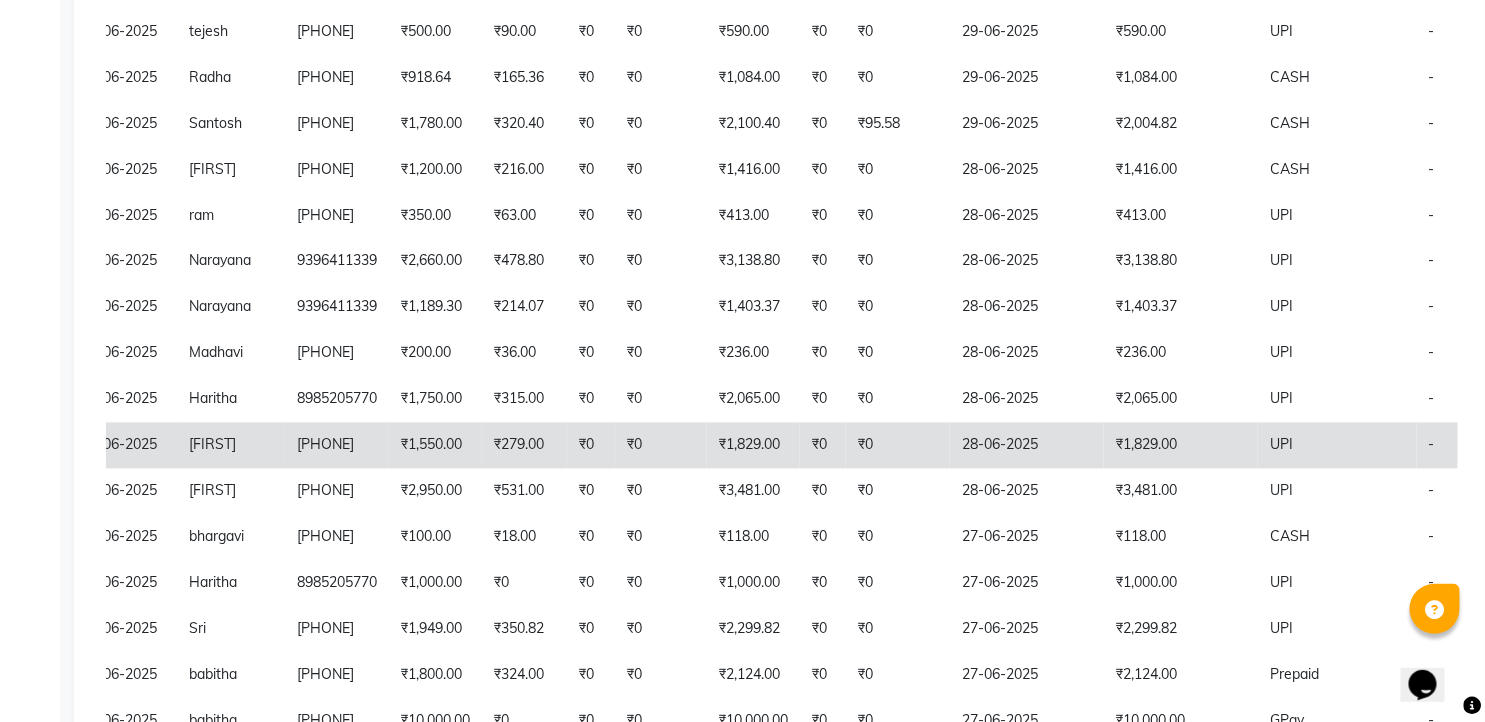 click on "₹0" 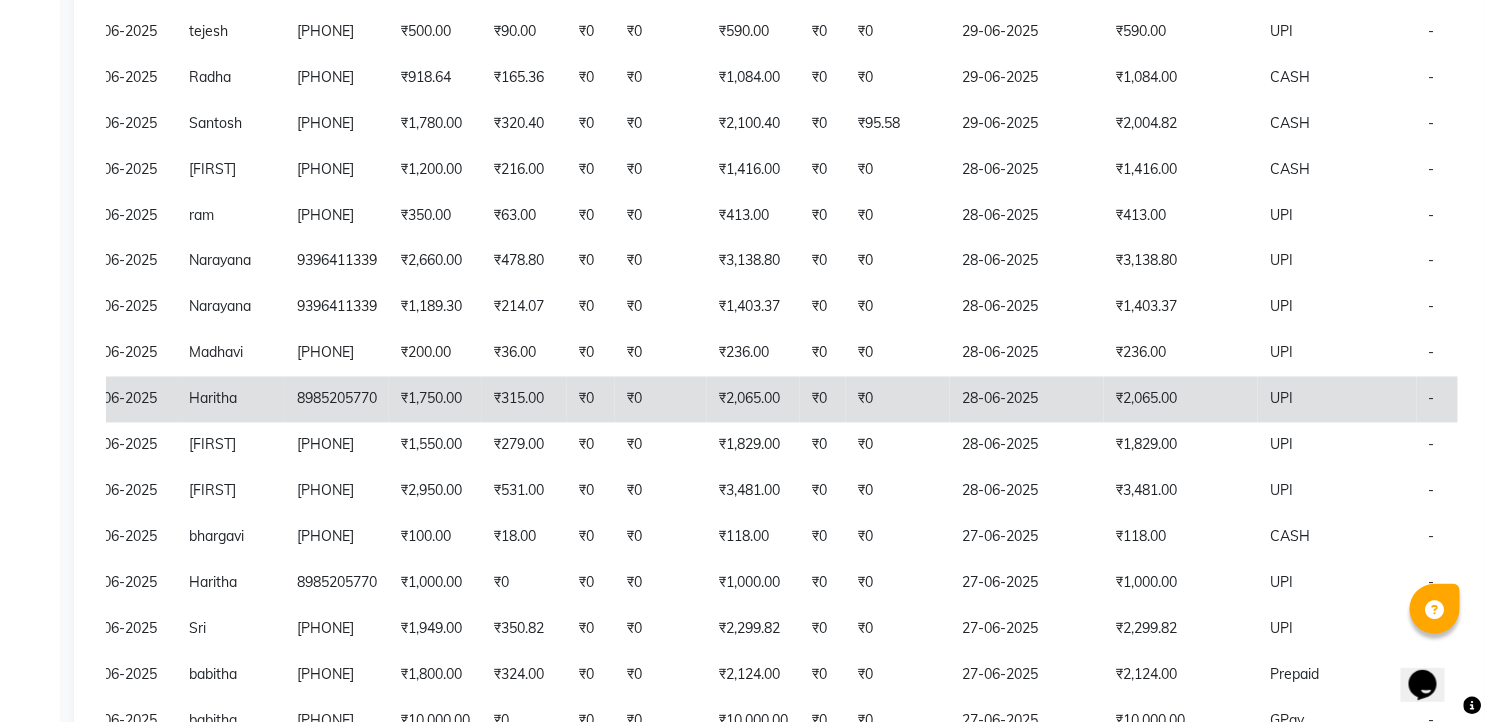 click on "₹0" 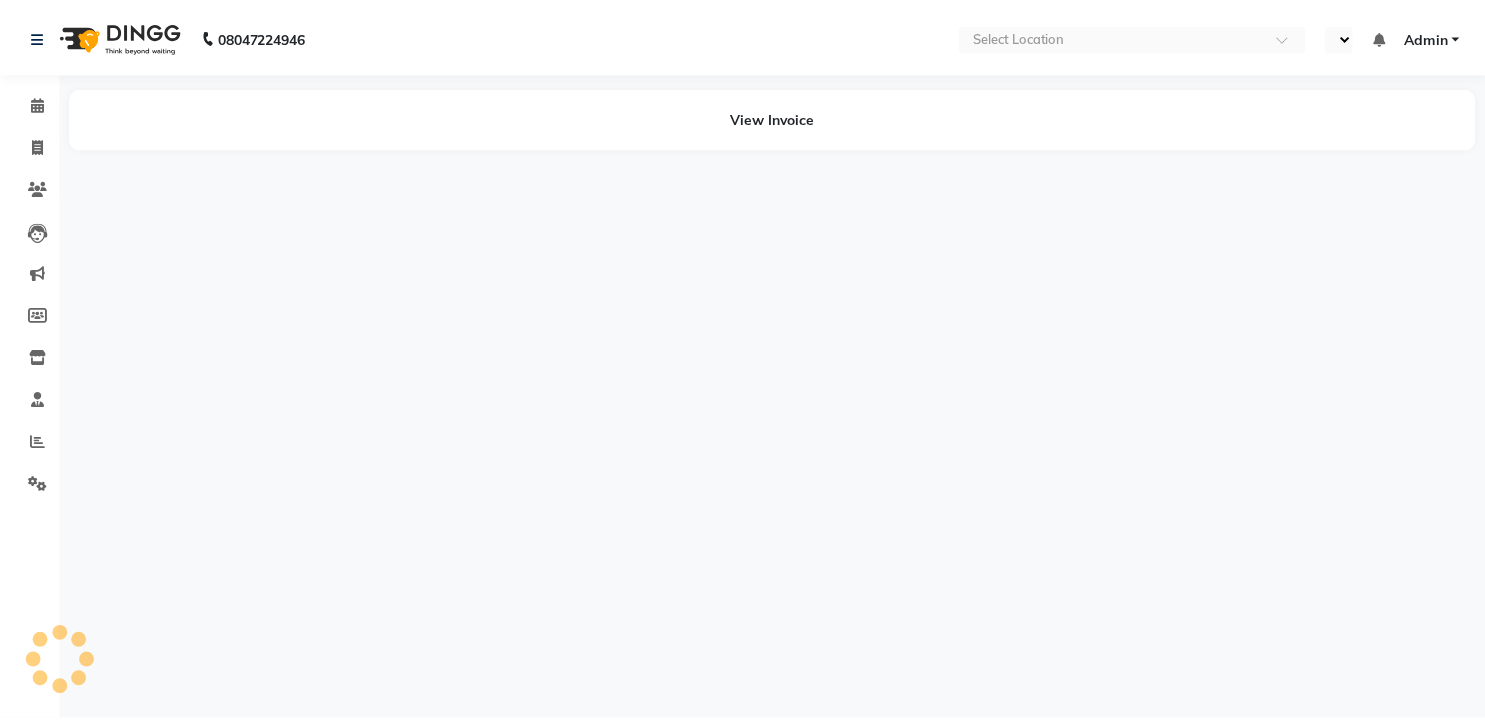 scroll, scrollTop: 0, scrollLeft: 0, axis: both 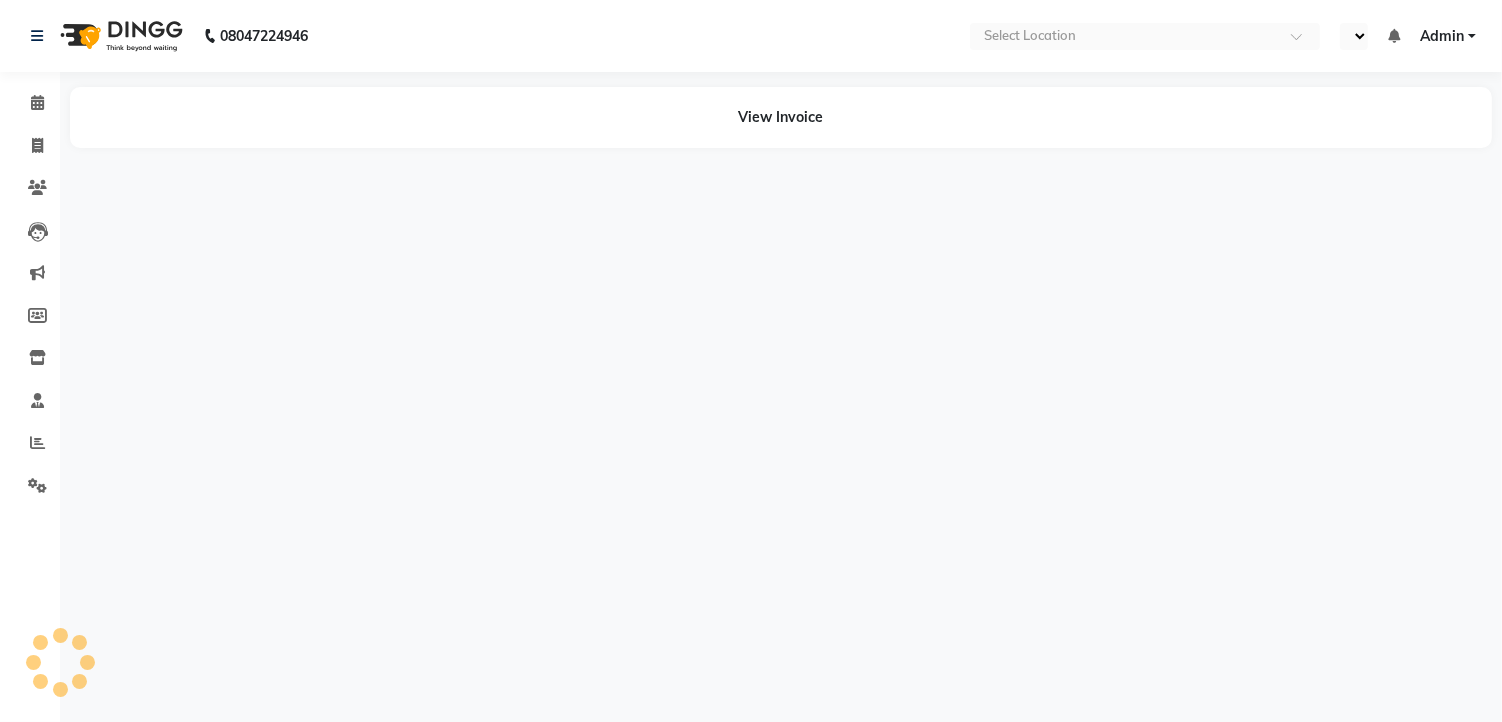 select on "en" 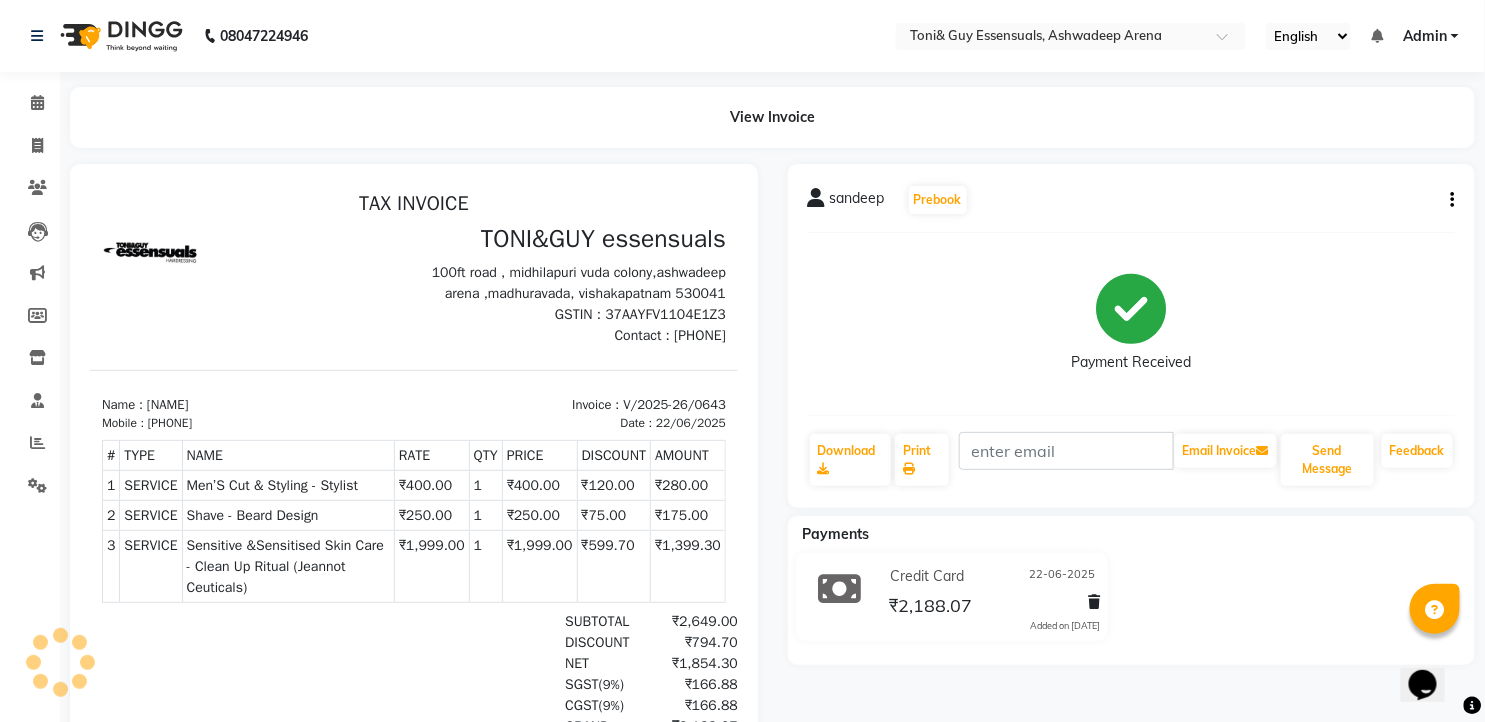 scroll, scrollTop: 0, scrollLeft: 0, axis: both 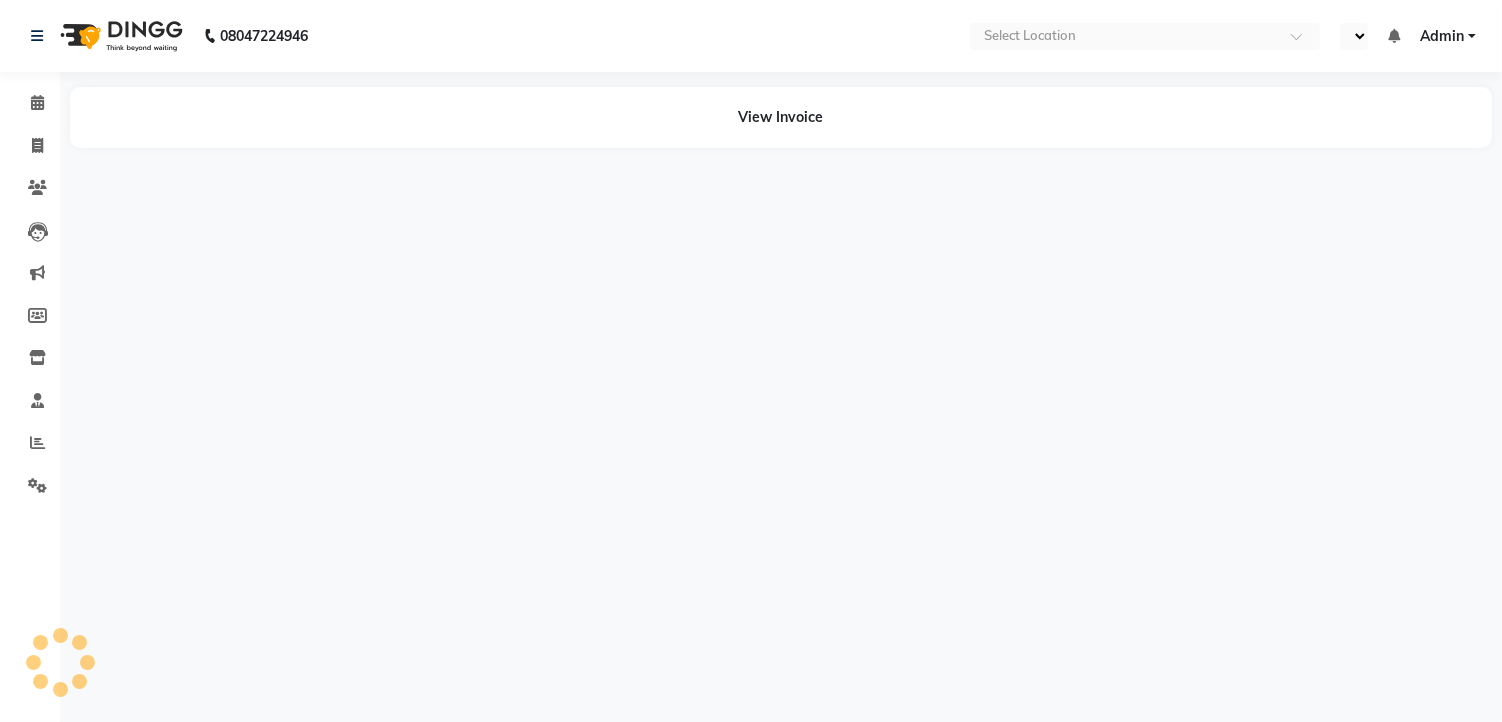 select on "en" 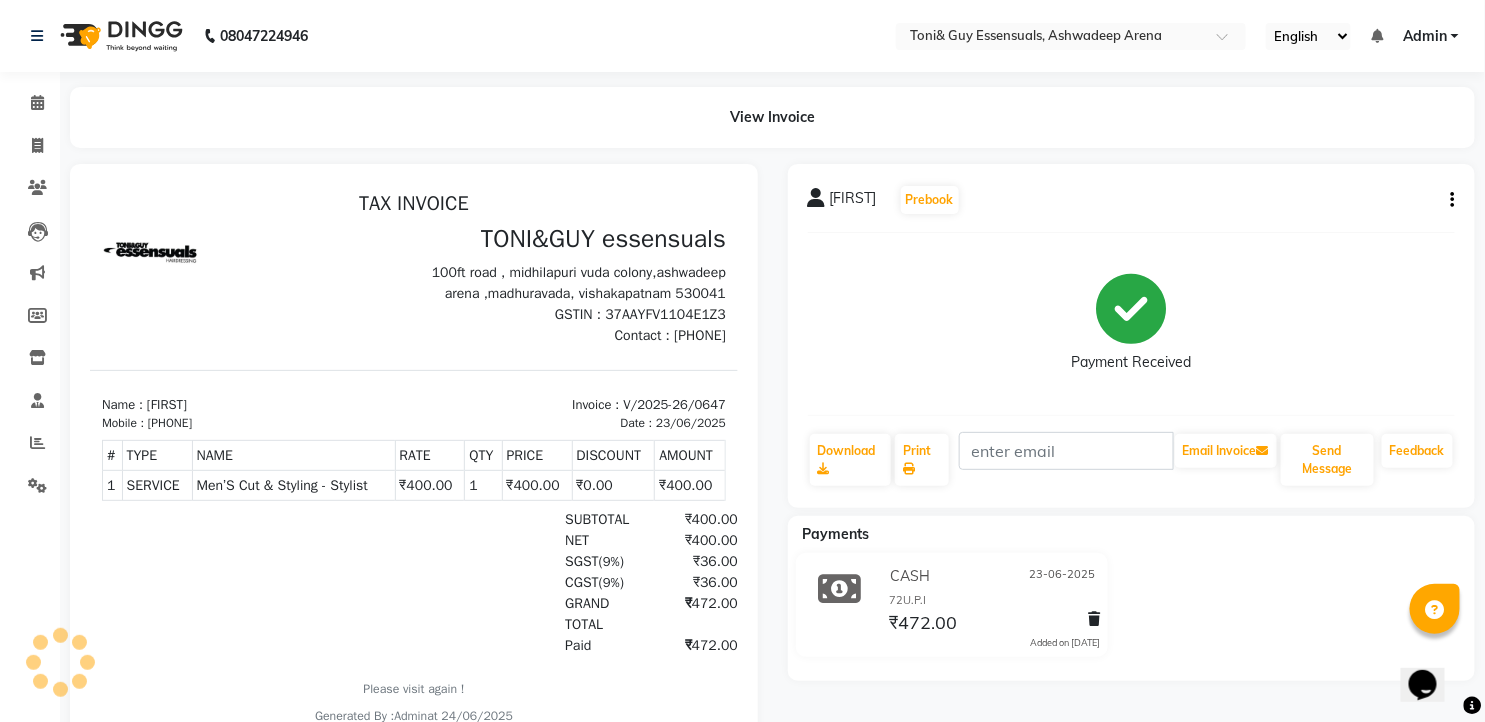 scroll, scrollTop: 0, scrollLeft: 0, axis: both 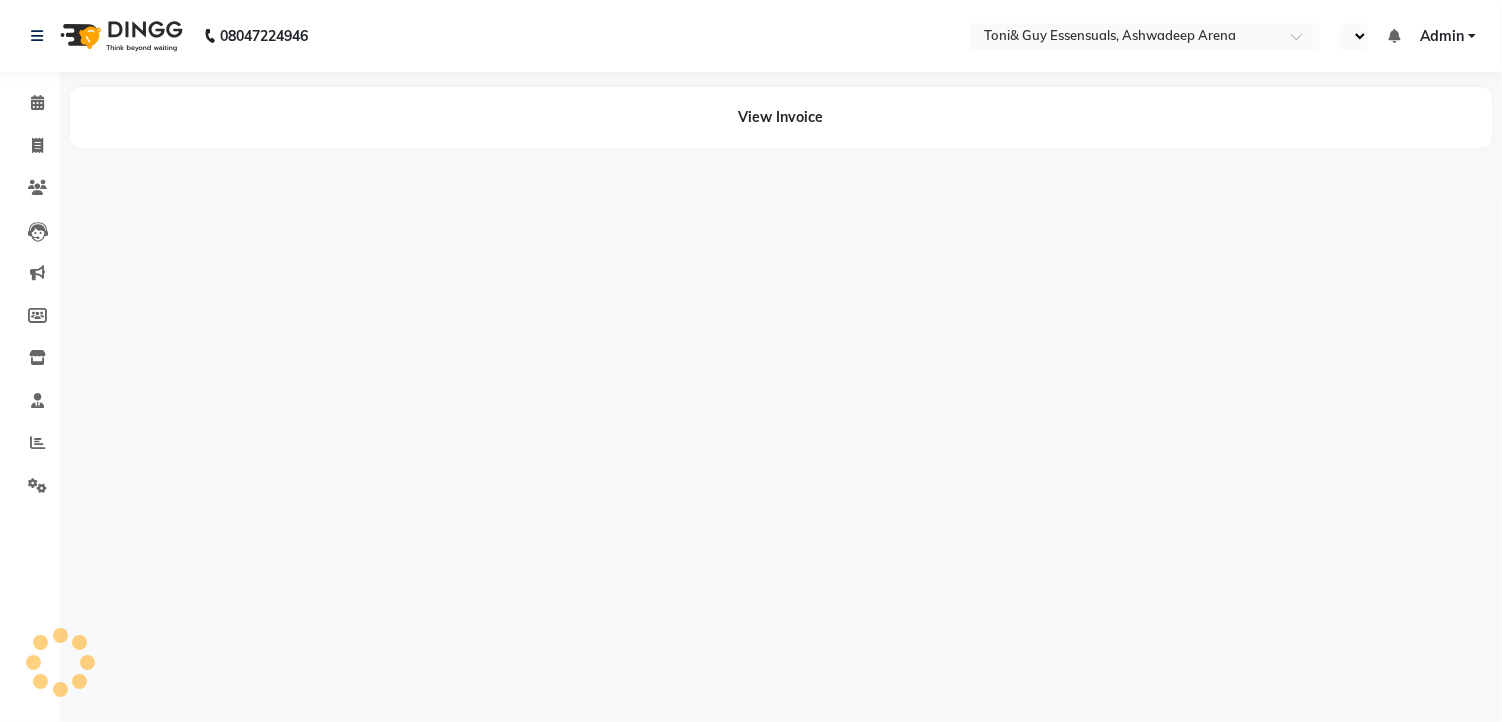 select on "en" 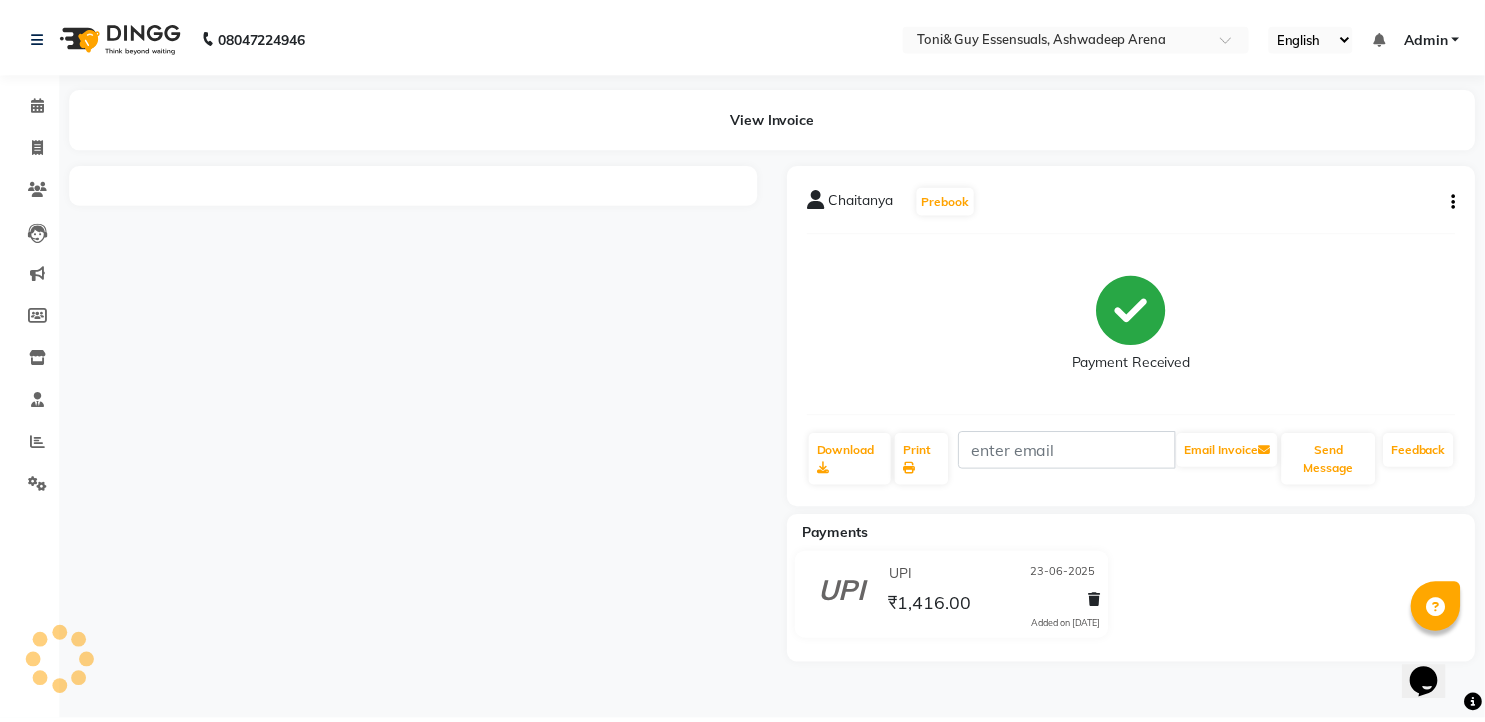 scroll, scrollTop: 0, scrollLeft: 0, axis: both 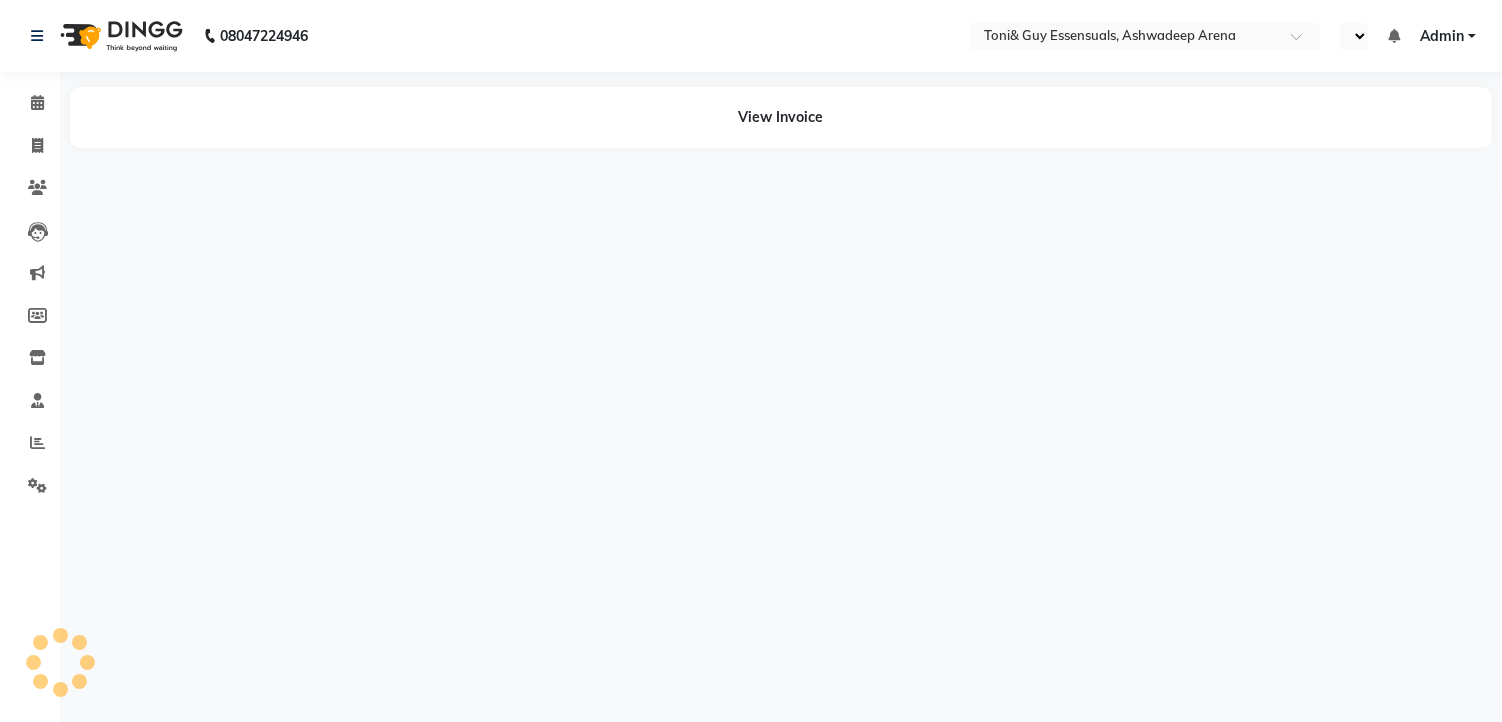 select on "en" 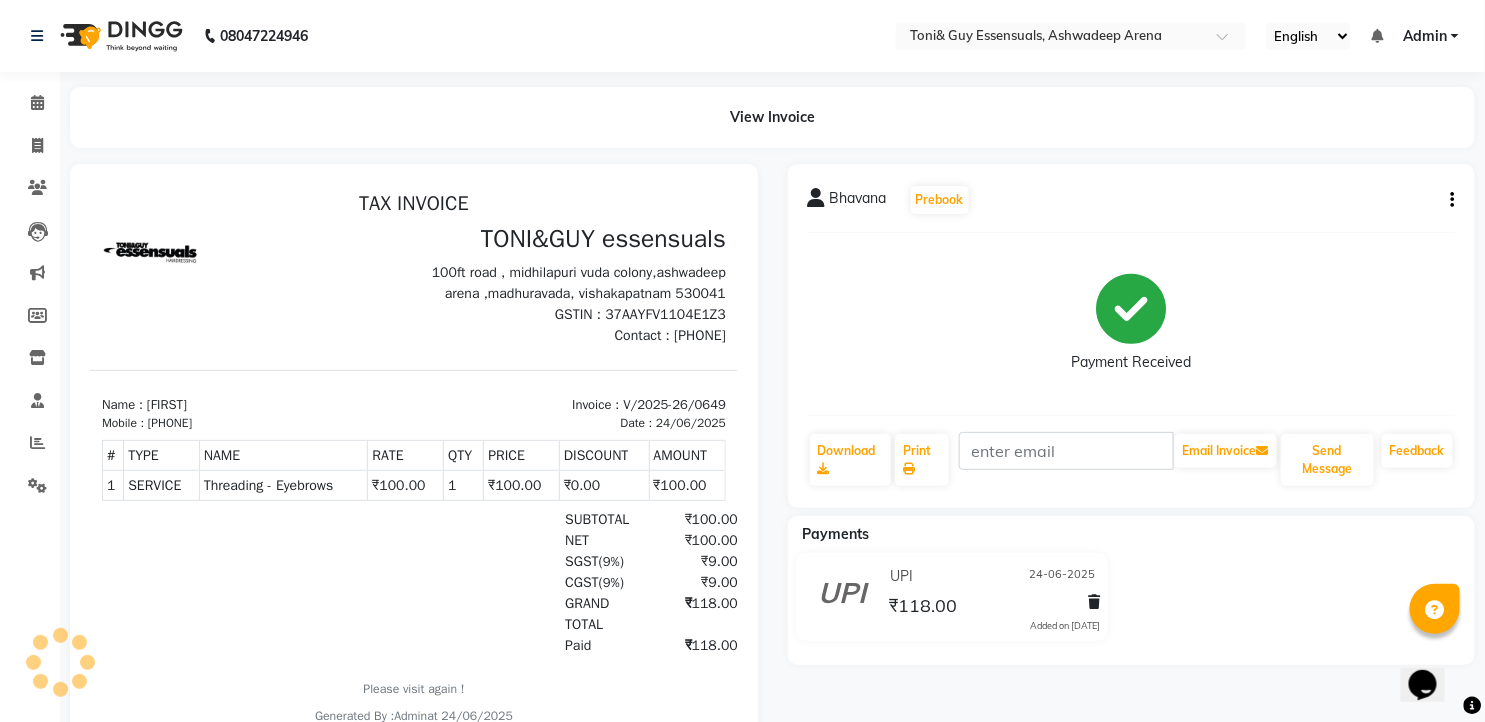 scroll, scrollTop: 0, scrollLeft: 0, axis: both 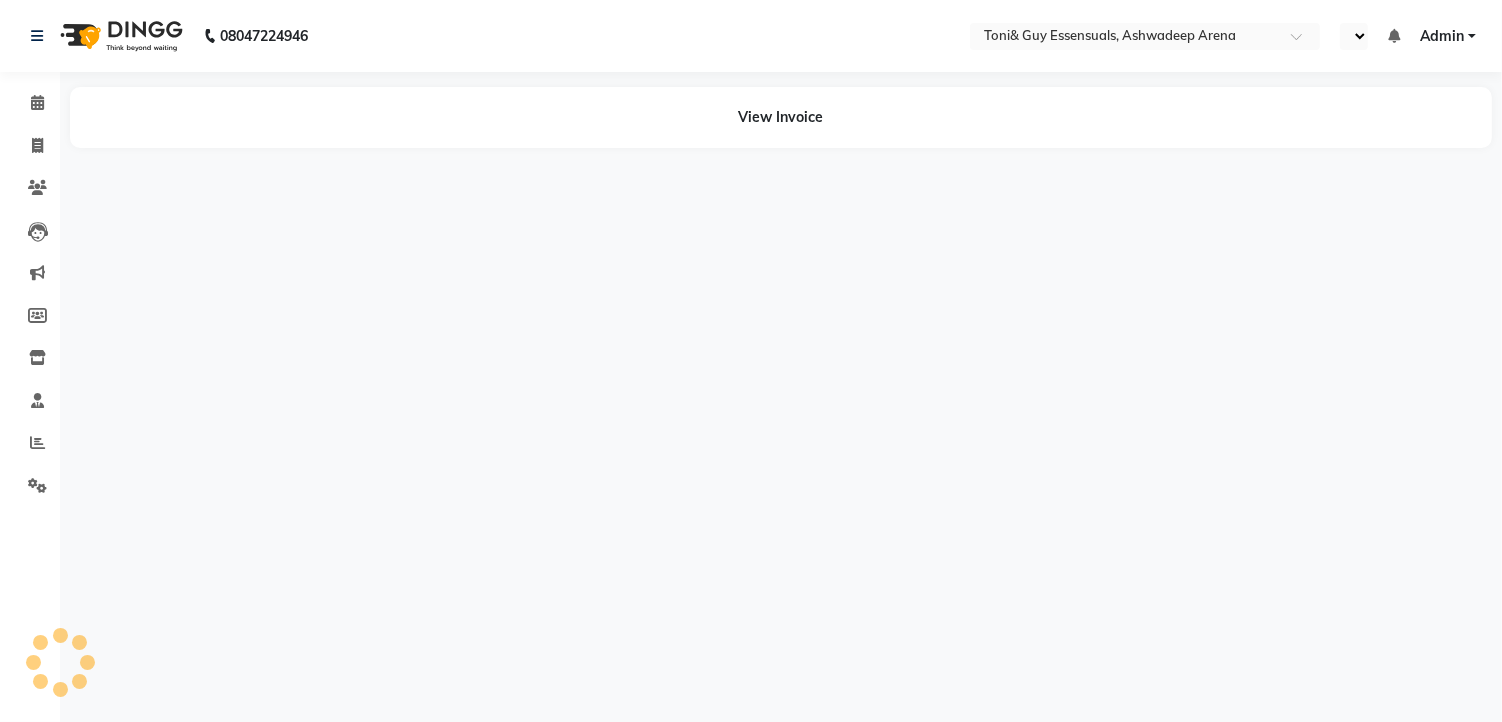select on "en" 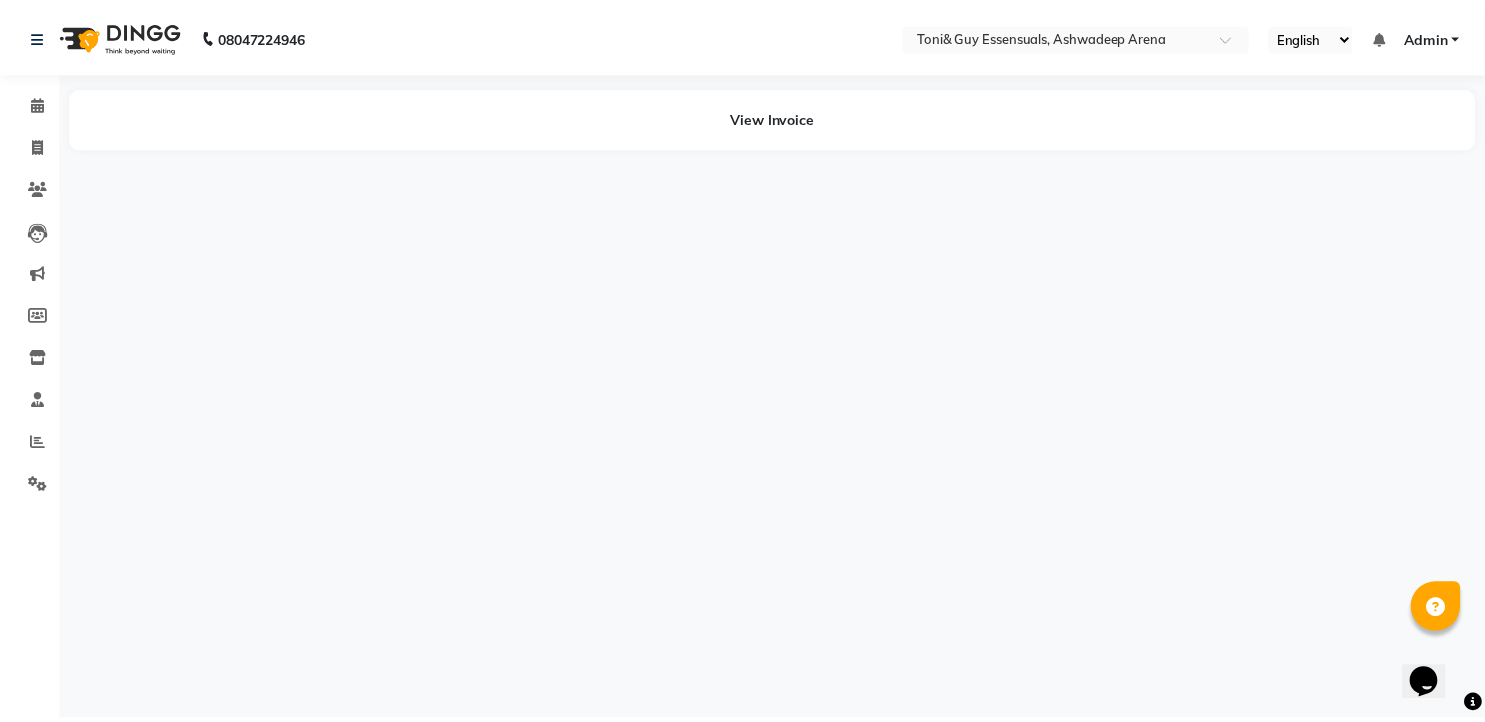 scroll, scrollTop: 0, scrollLeft: 0, axis: both 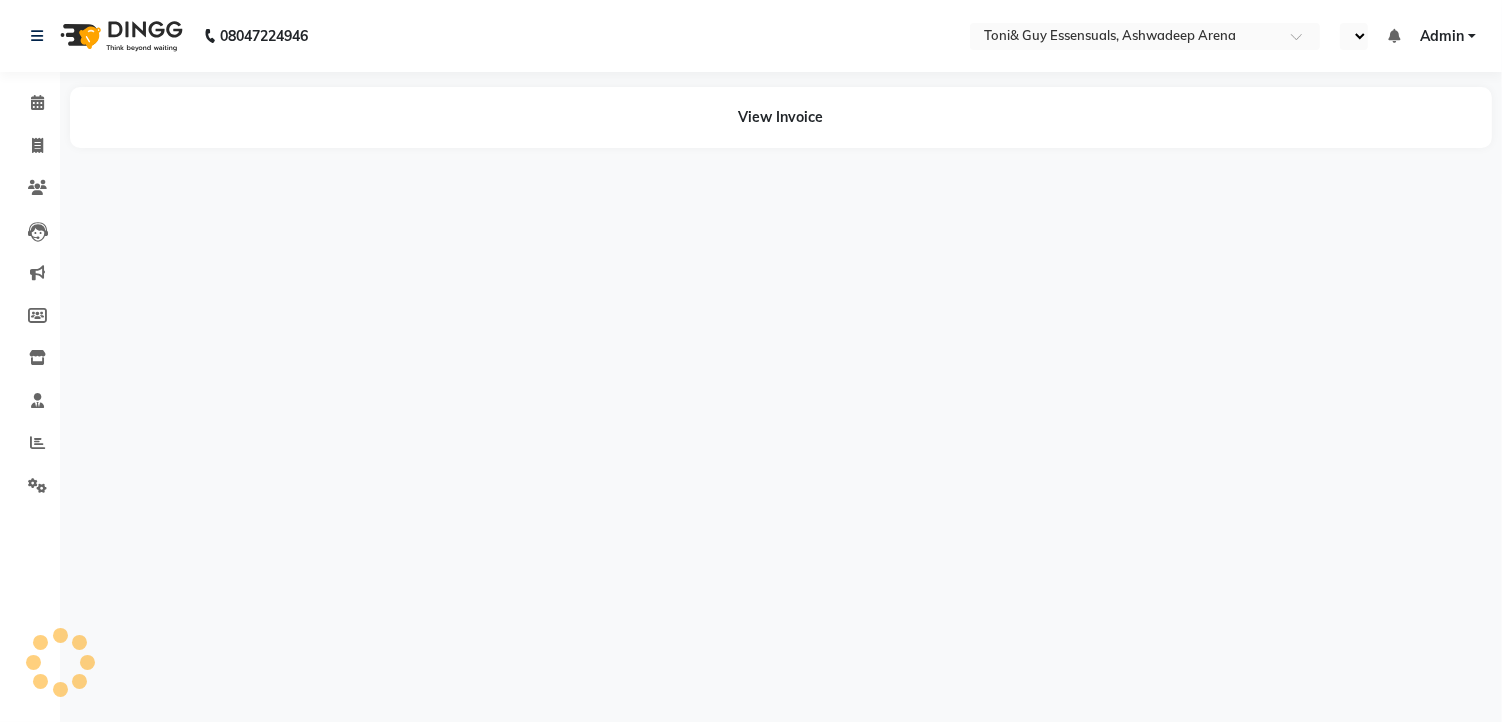 select on "en" 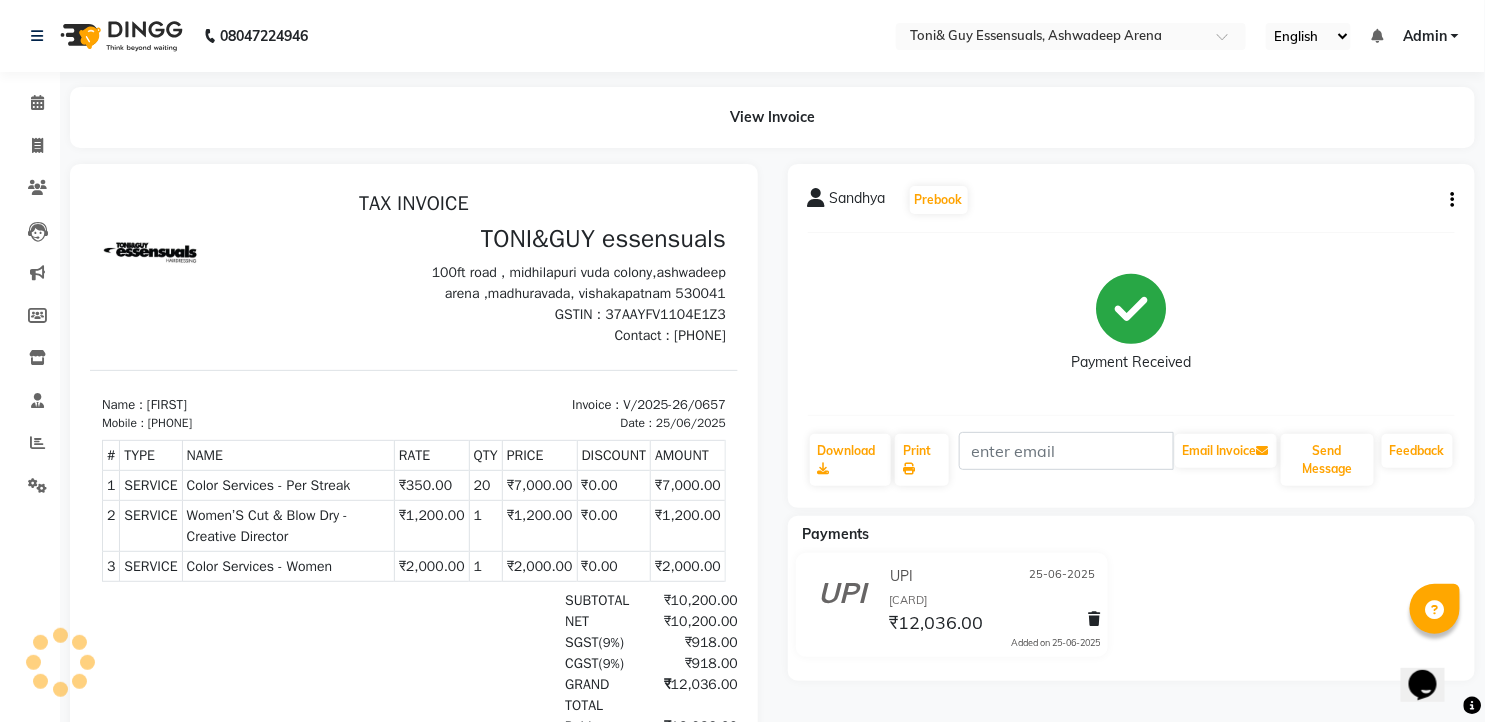 scroll, scrollTop: 0, scrollLeft: 0, axis: both 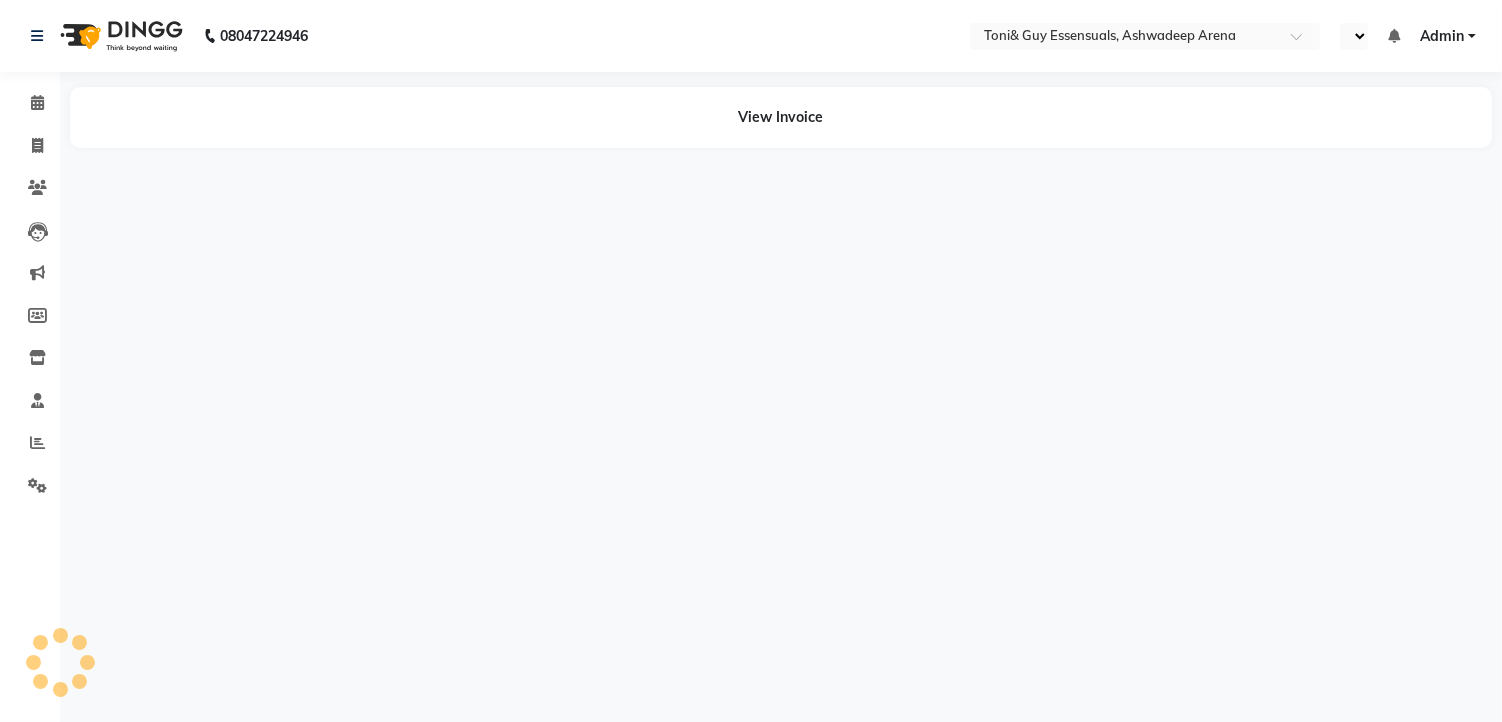 select on "en" 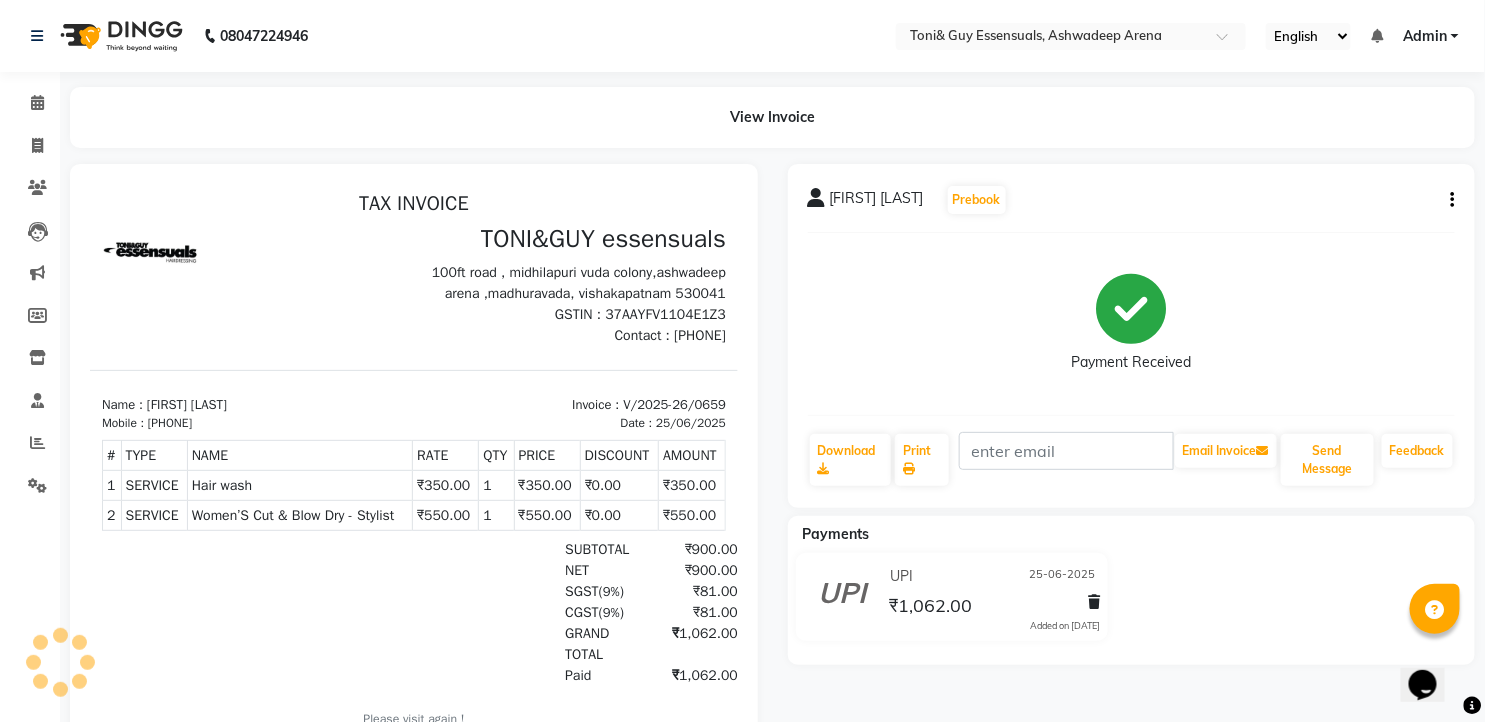 scroll, scrollTop: 0, scrollLeft: 0, axis: both 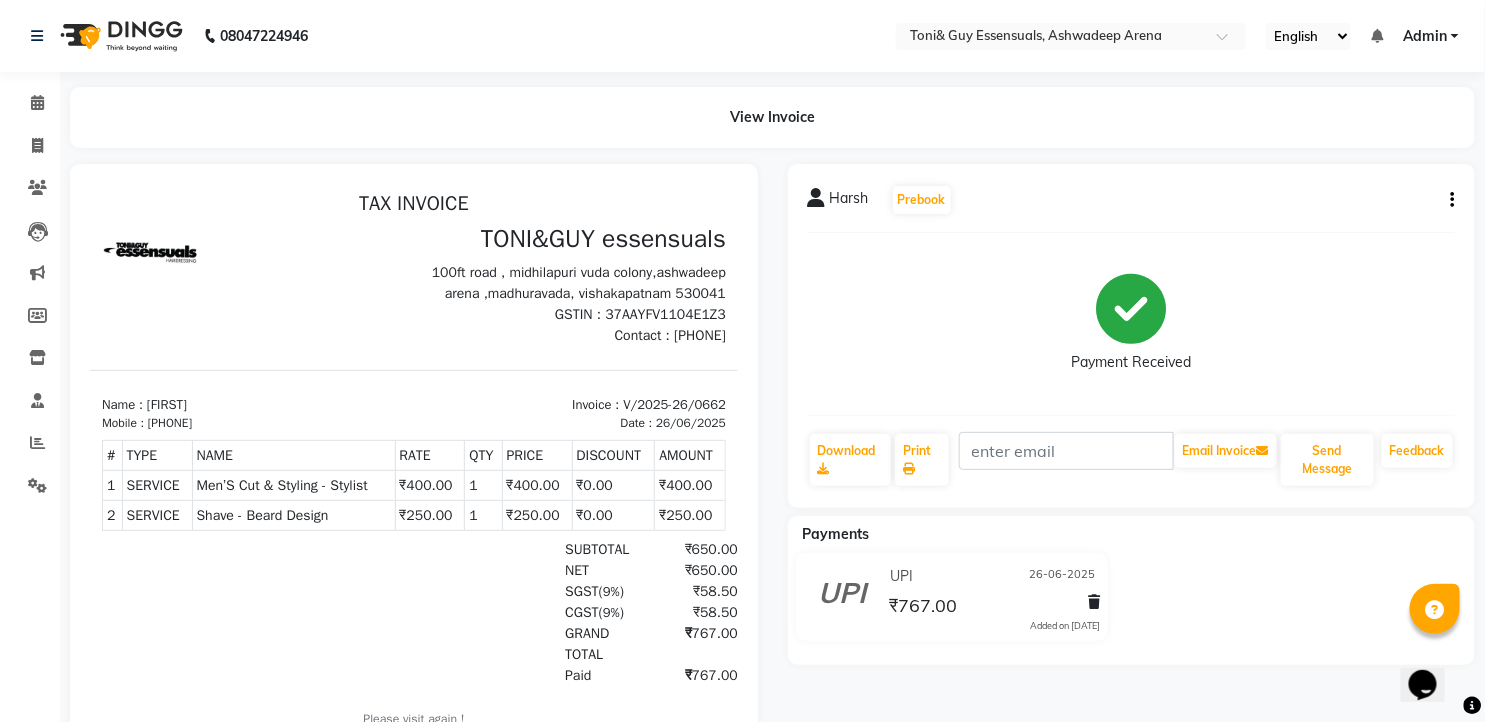 click on "TAX INVOICE" at bounding box center [413, 203] 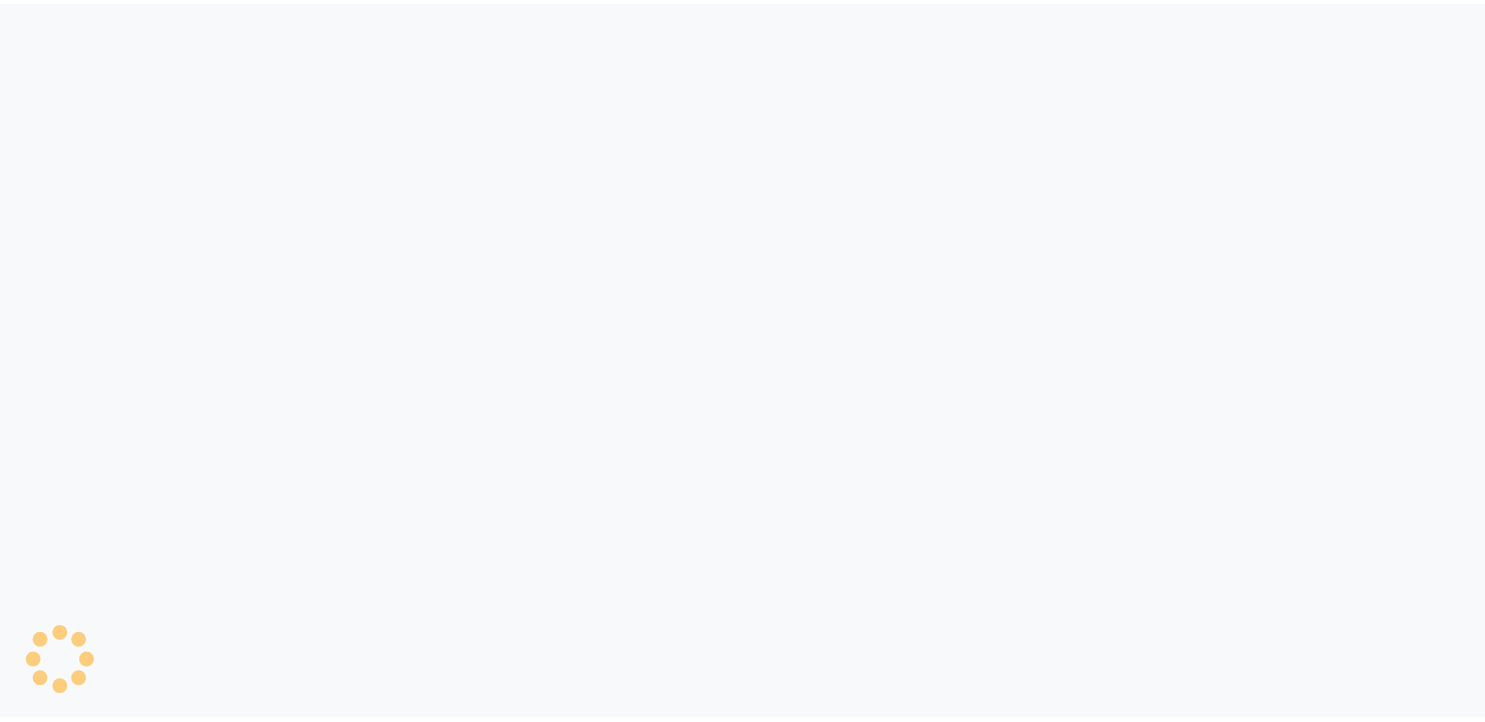 scroll, scrollTop: 0, scrollLeft: 0, axis: both 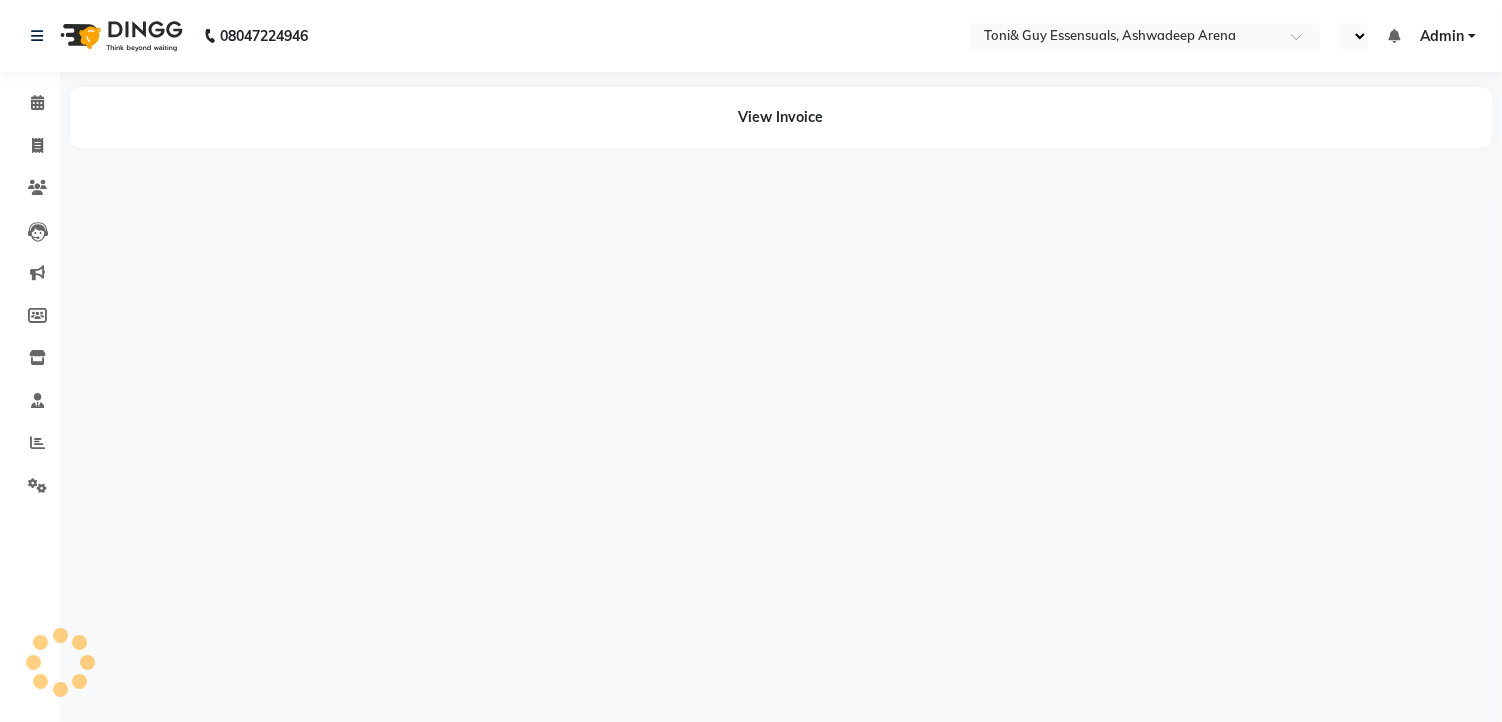 select on "en" 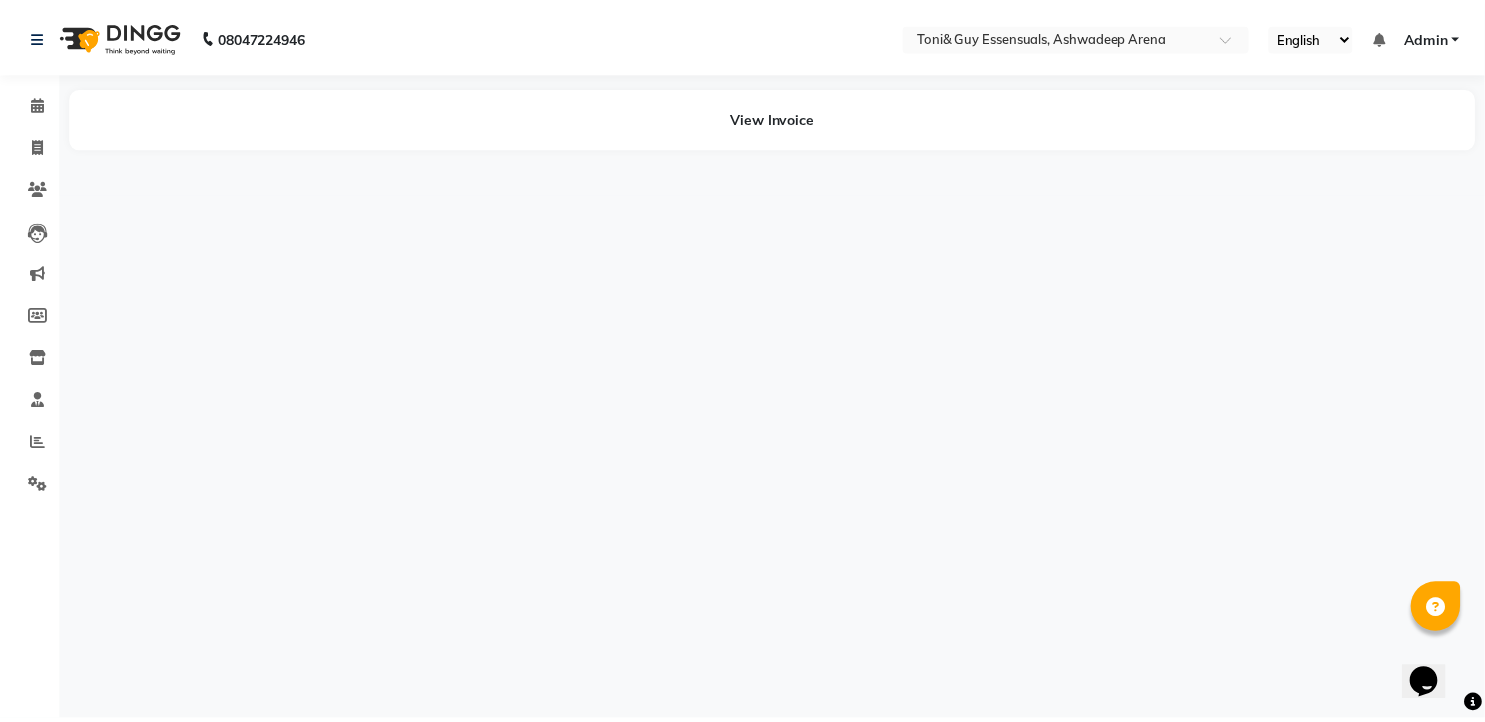 scroll, scrollTop: 0, scrollLeft: 0, axis: both 